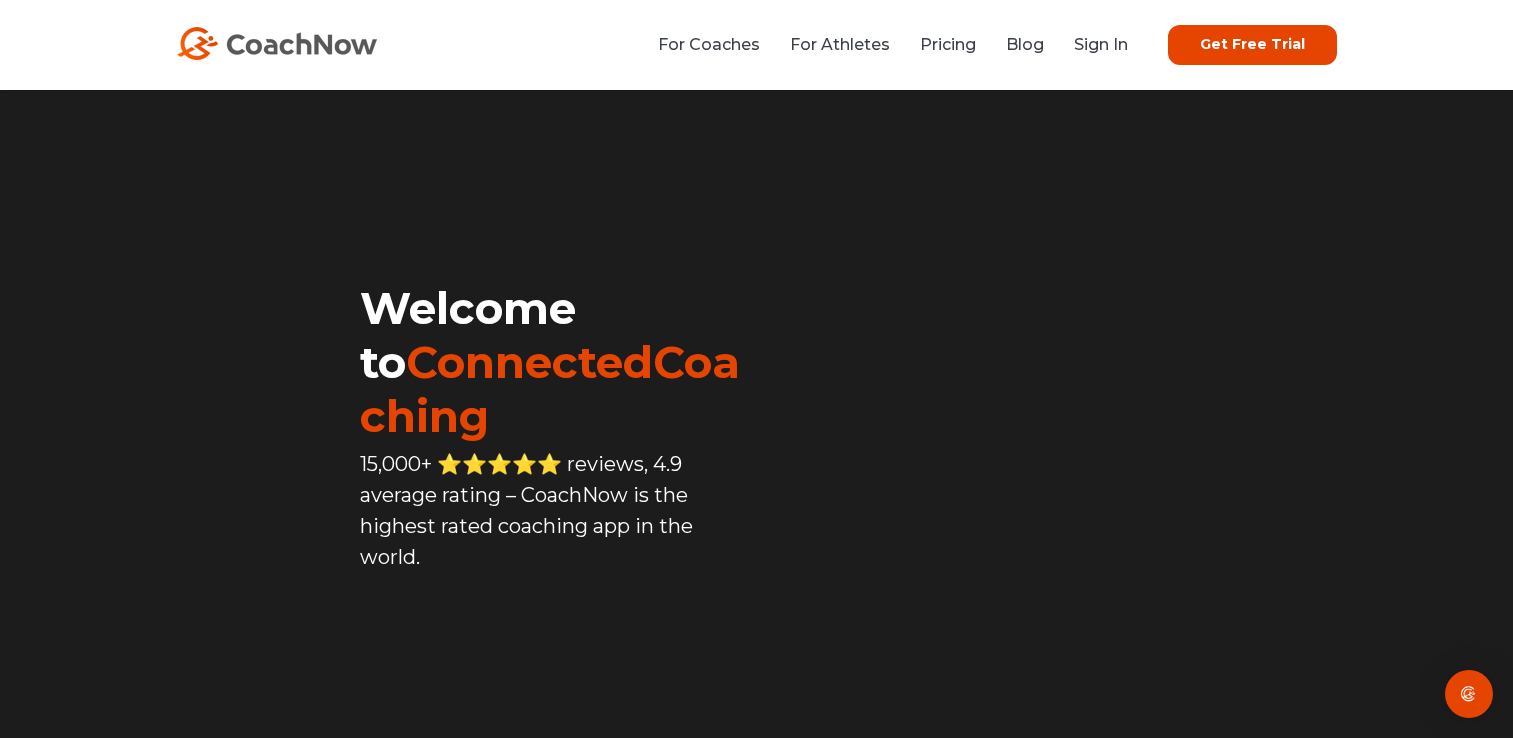 scroll, scrollTop: 0, scrollLeft: 0, axis: both 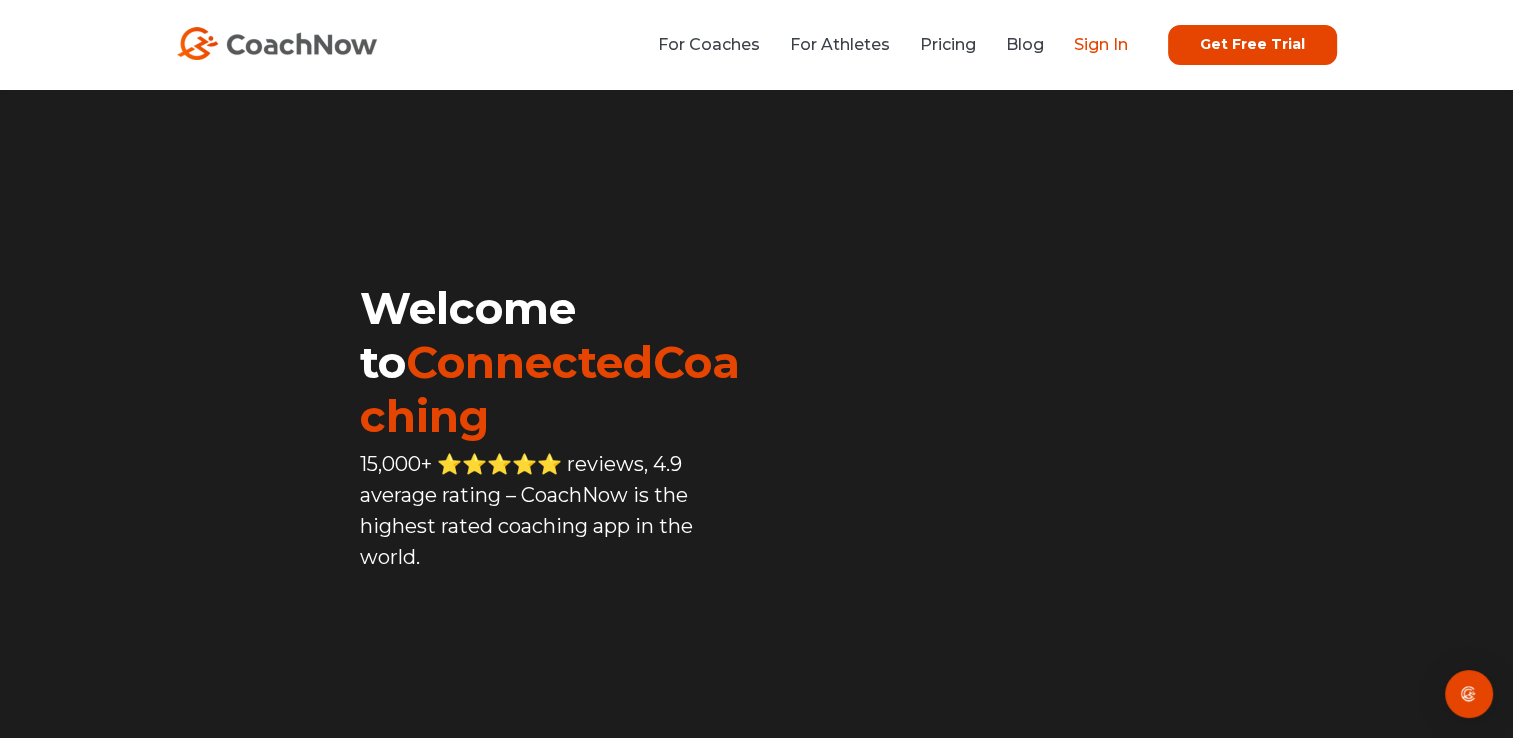 click on "Sign In" at bounding box center [1101, 44] 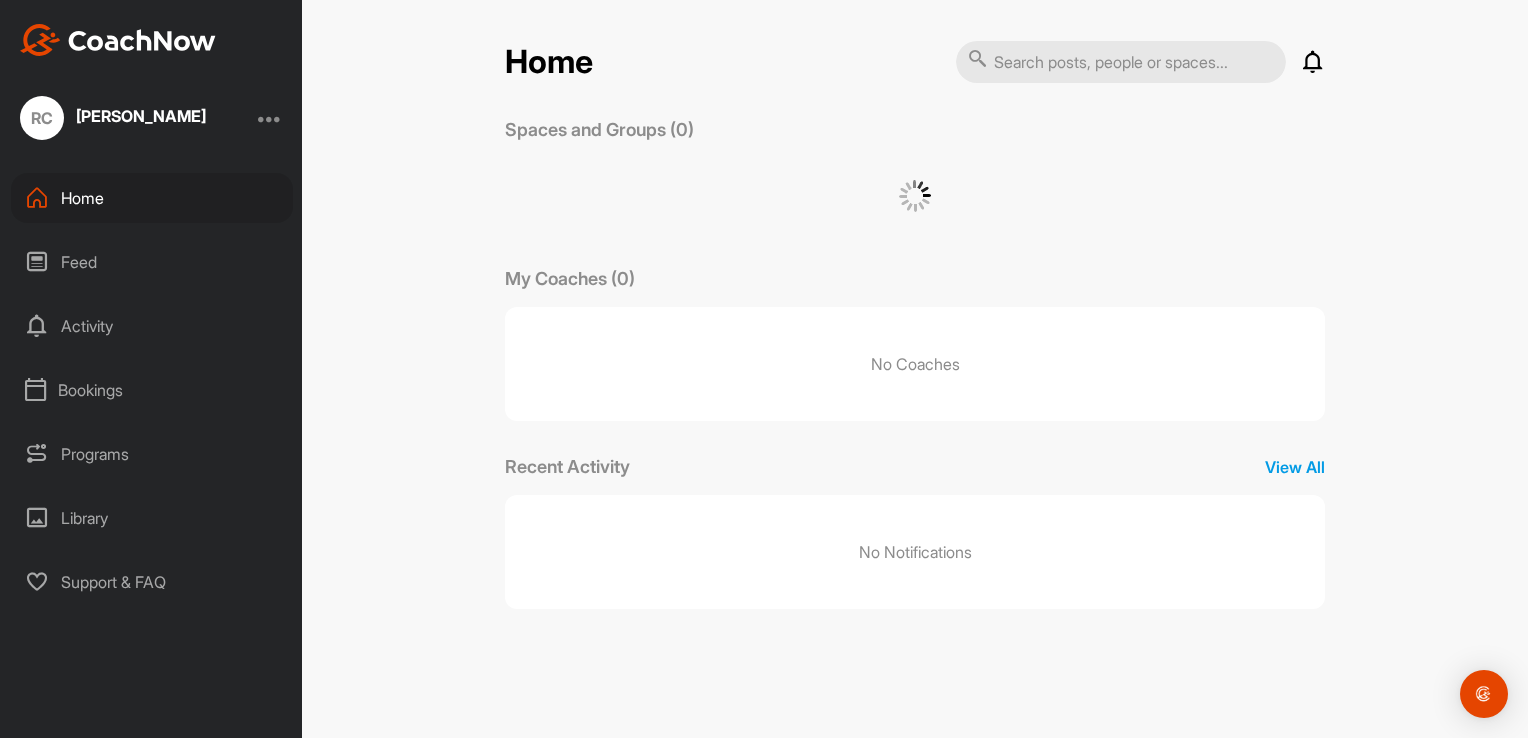 scroll, scrollTop: 0, scrollLeft: 0, axis: both 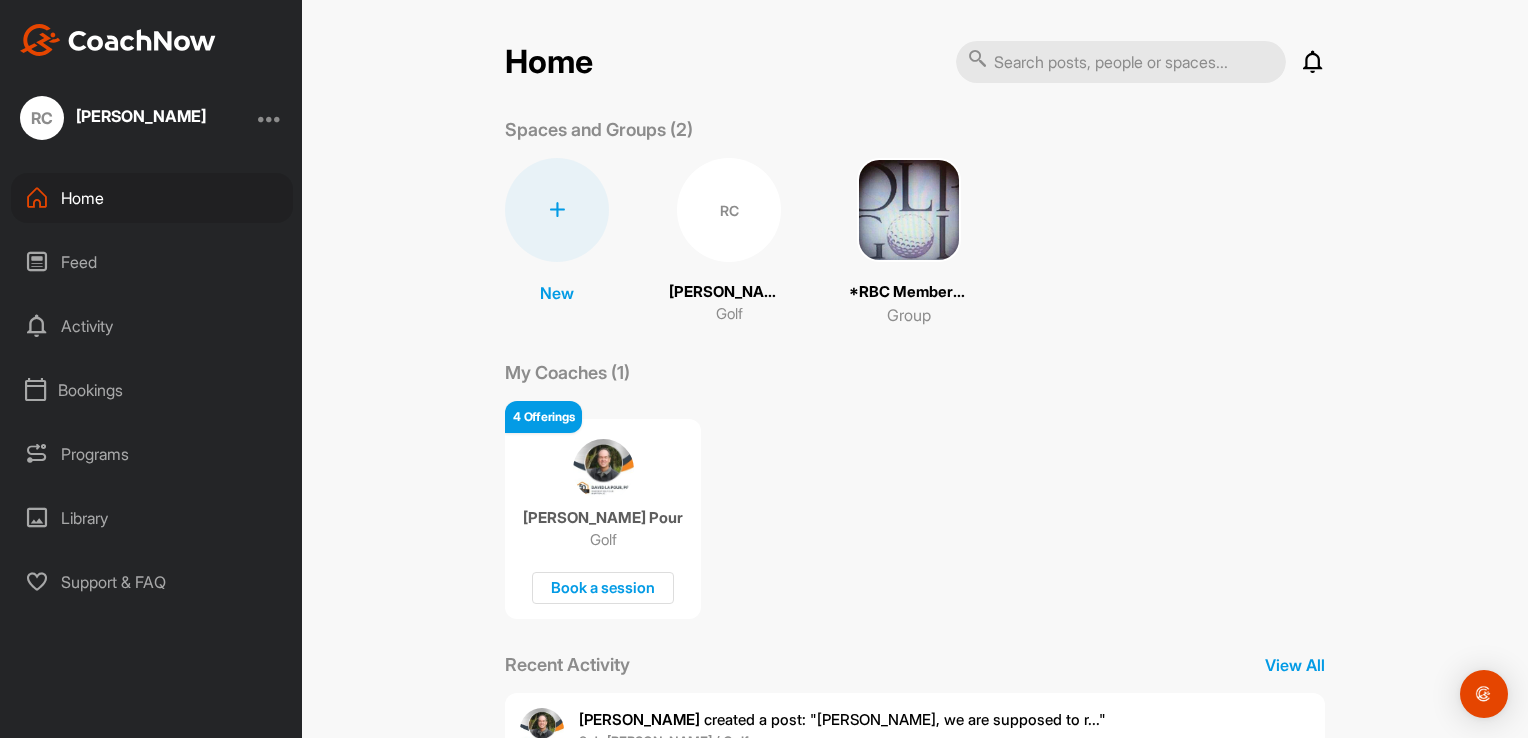 click on "RC Ruben Collazo Golf" at bounding box center (729, 242) 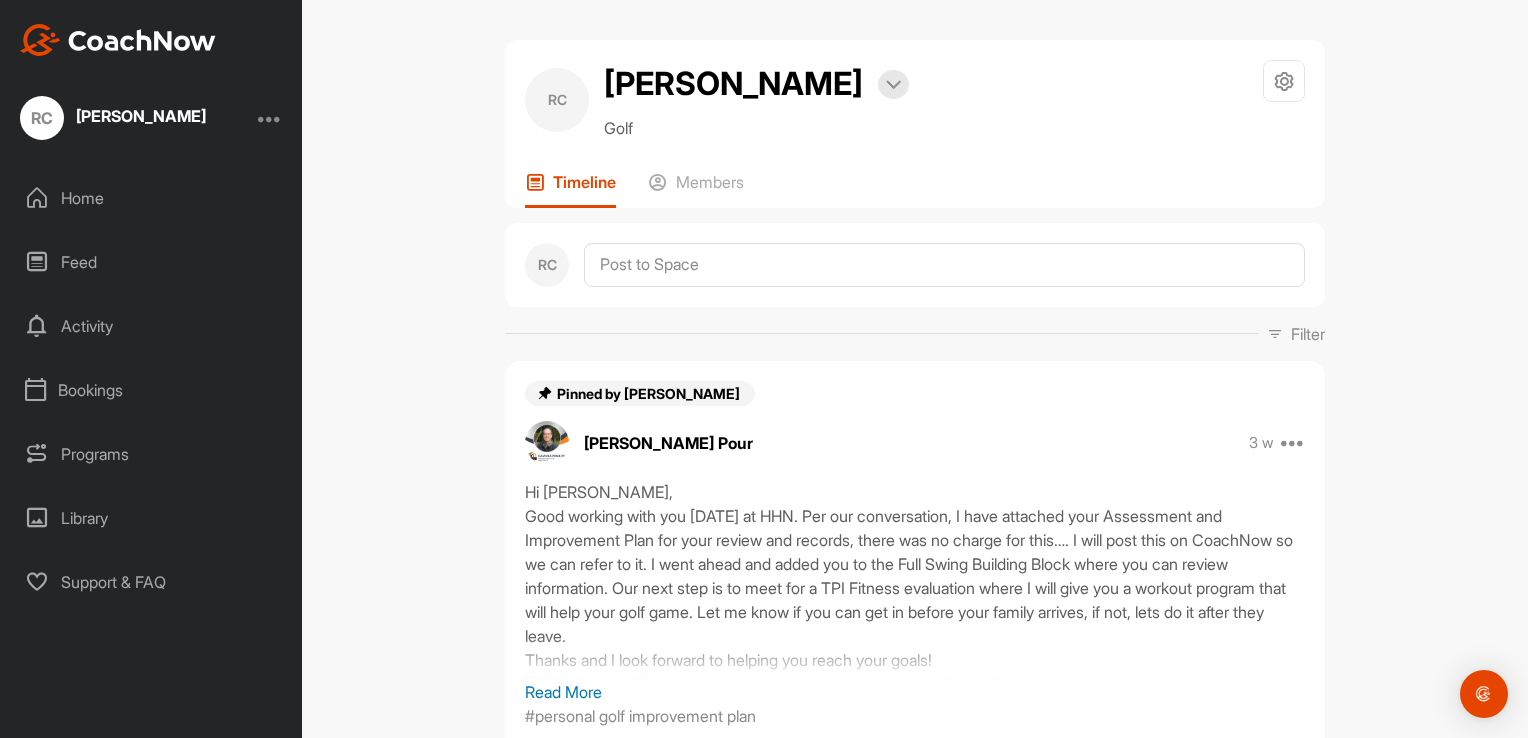 click on "Home" at bounding box center [152, 198] 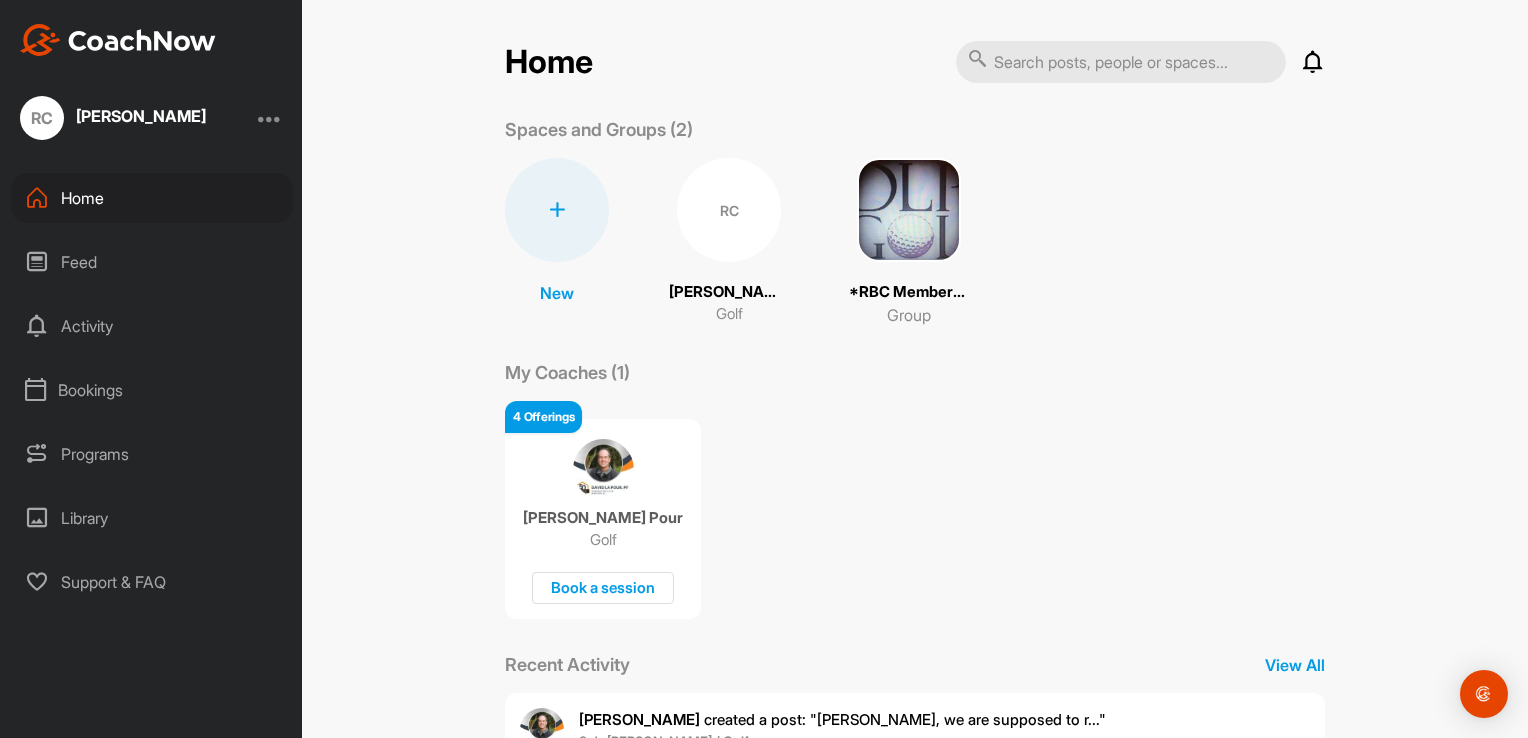 click on "*RBC Membership & the 7 Building Blocks Group" at bounding box center [909, 242] 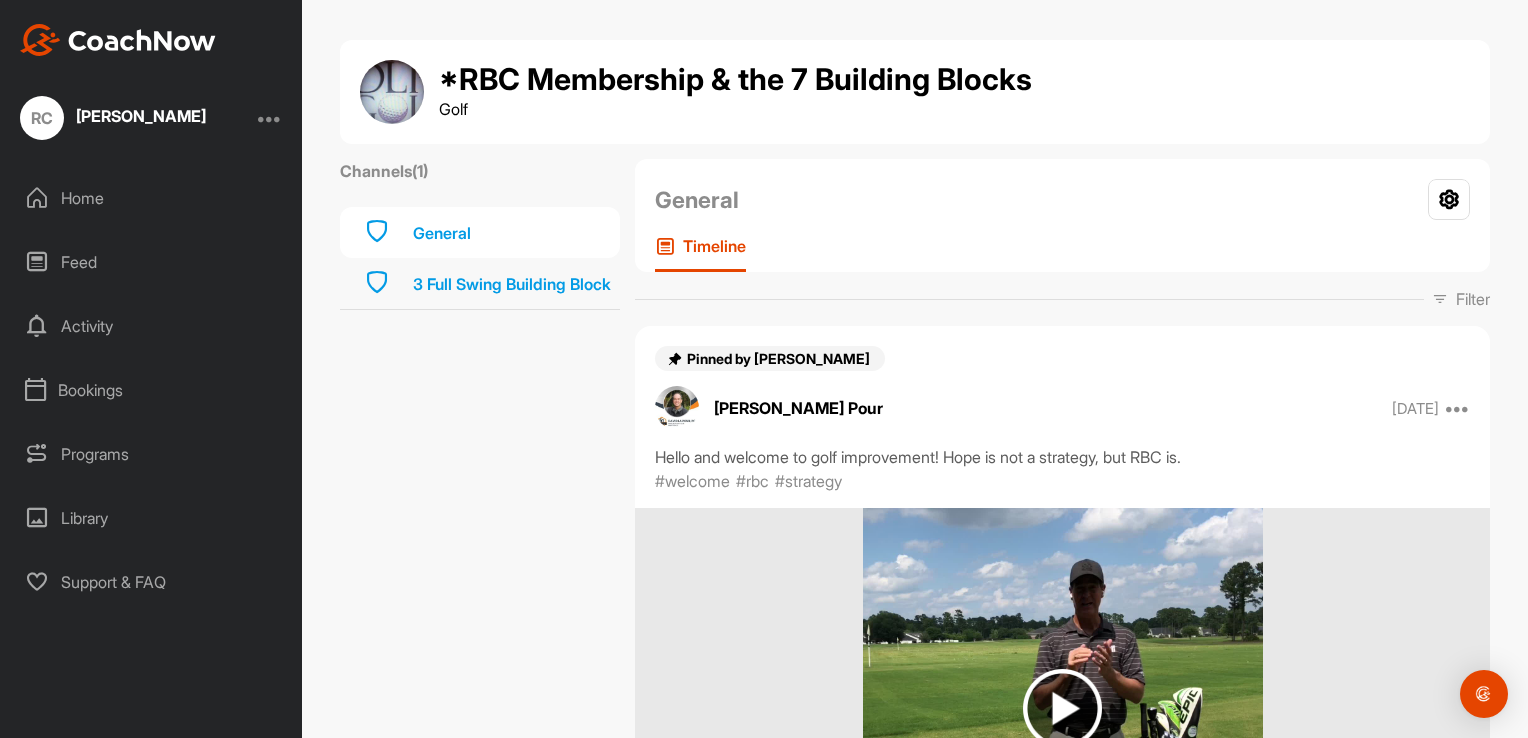 click on "3 Full Swing Building Block" at bounding box center (512, 284) 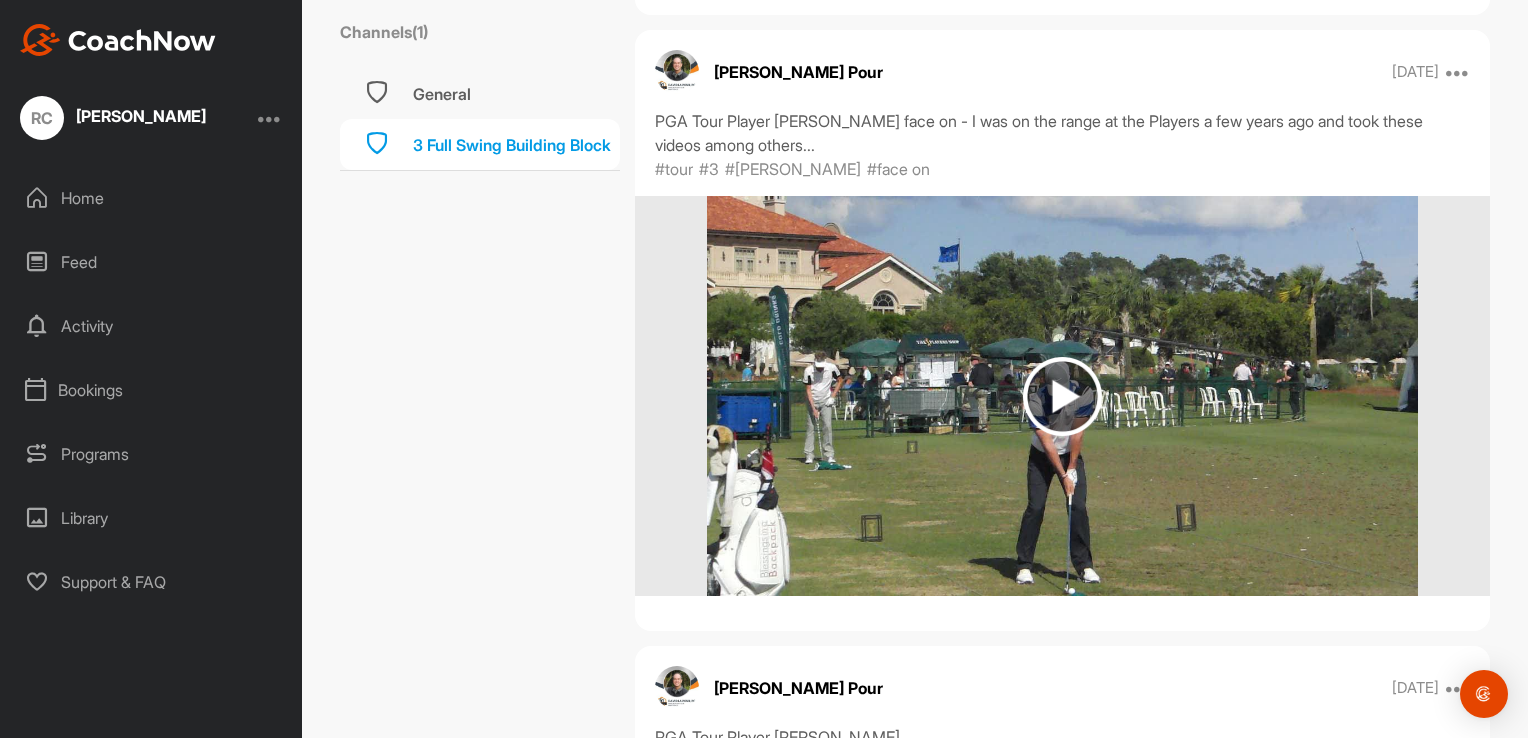 scroll, scrollTop: 2068, scrollLeft: 0, axis: vertical 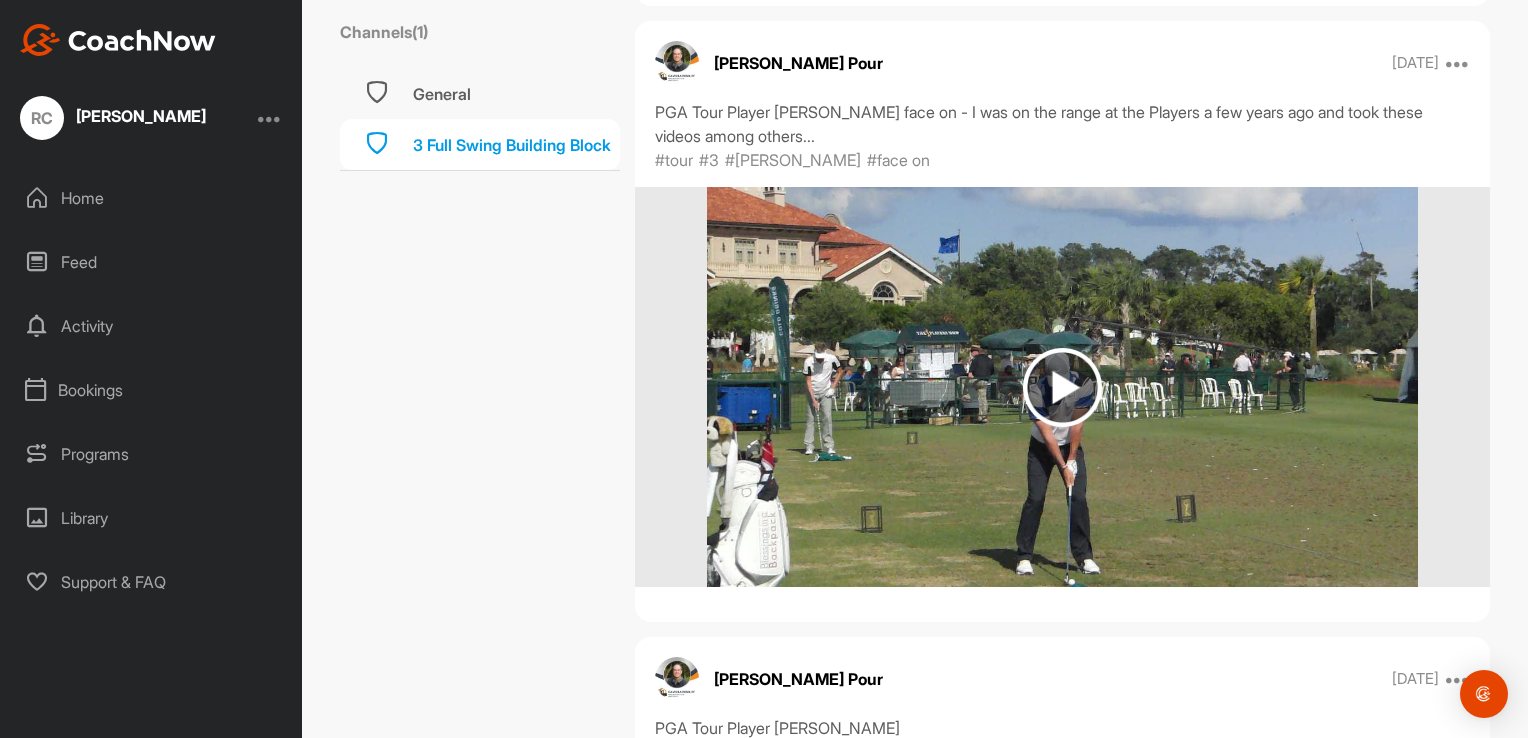 click at bounding box center [1062, 387] 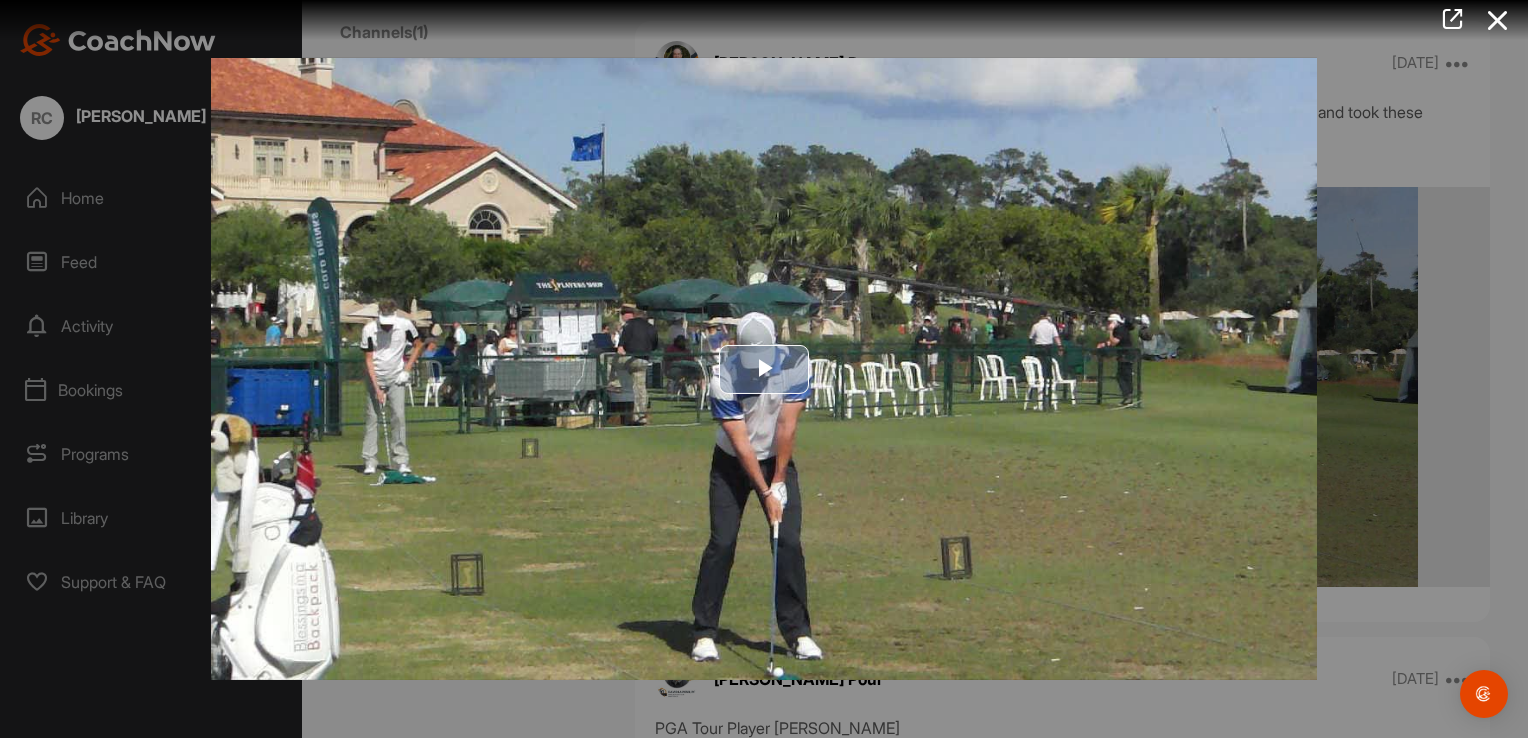 click at bounding box center [764, 369] 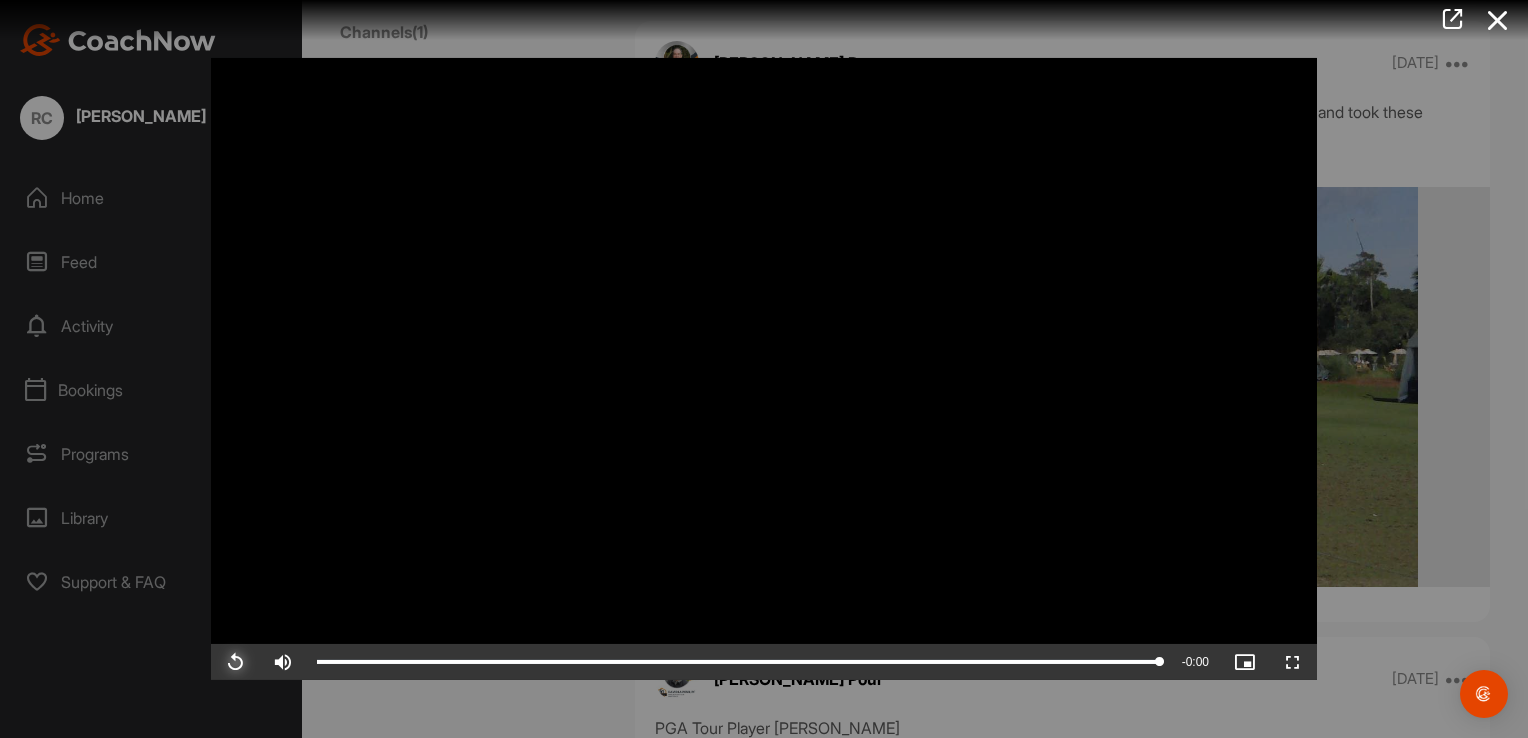 click at bounding box center (235, 662) 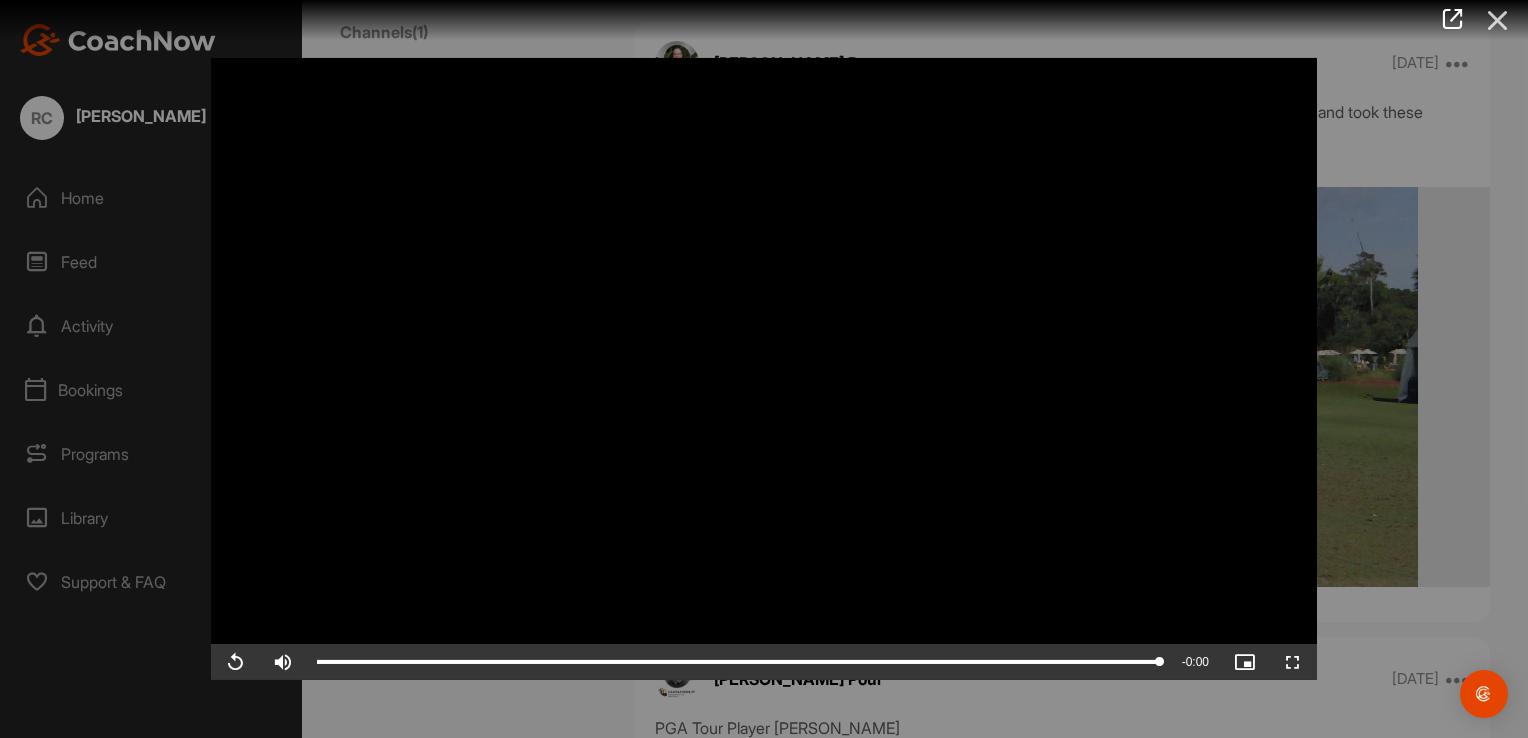 click at bounding box center [1498, 20] 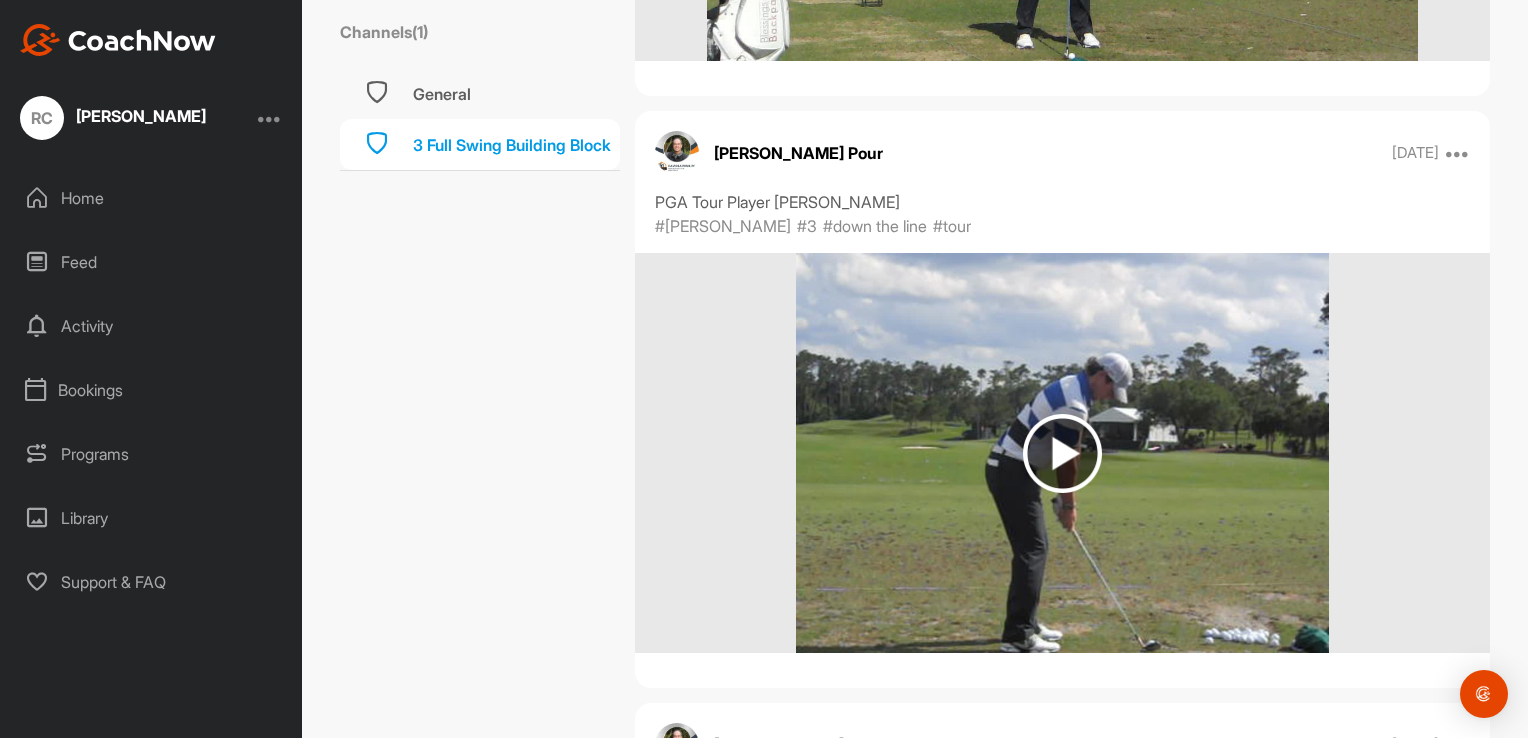 scroll, scrollTop: 2616, scrollLeft: 0, axis: vertical 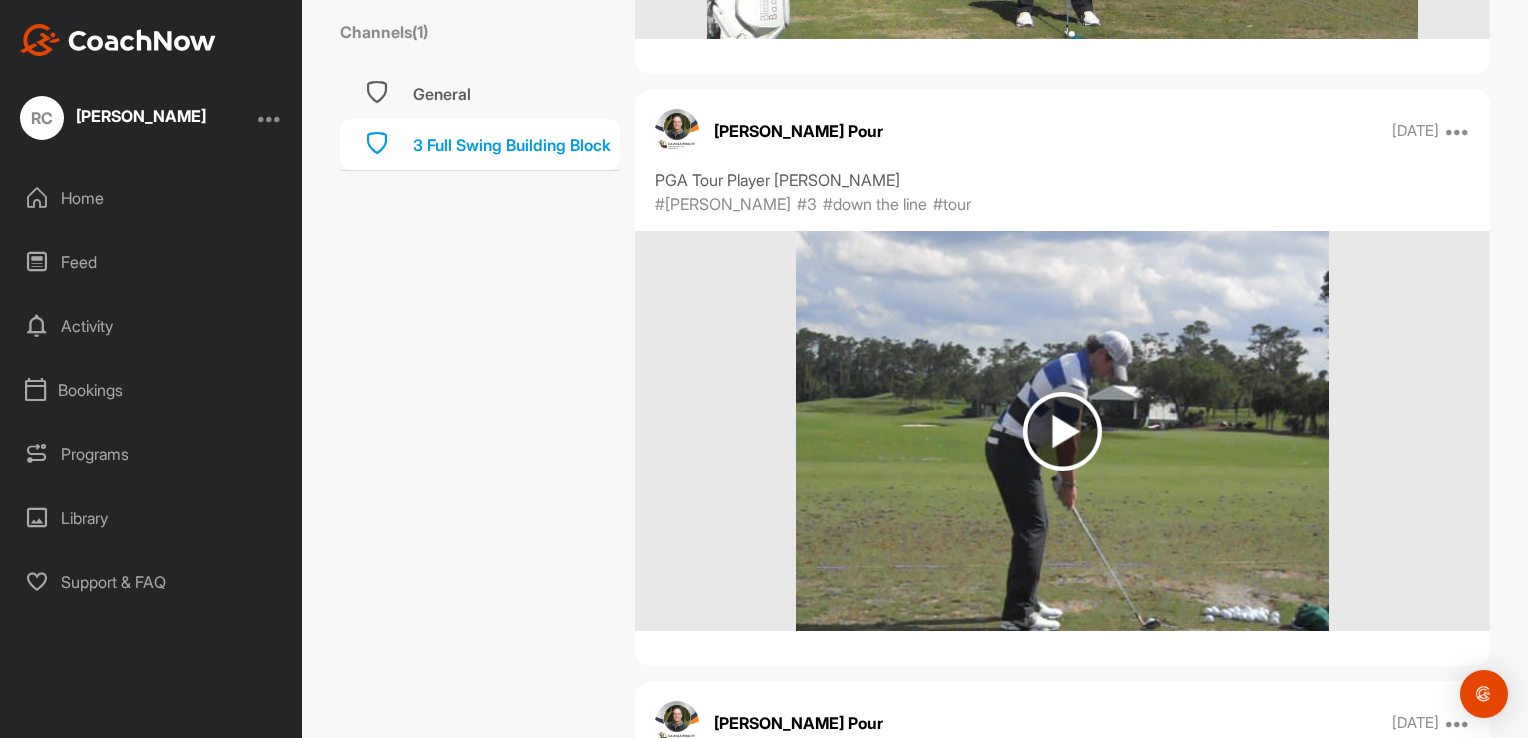 click at bounding box center [1062, 431] 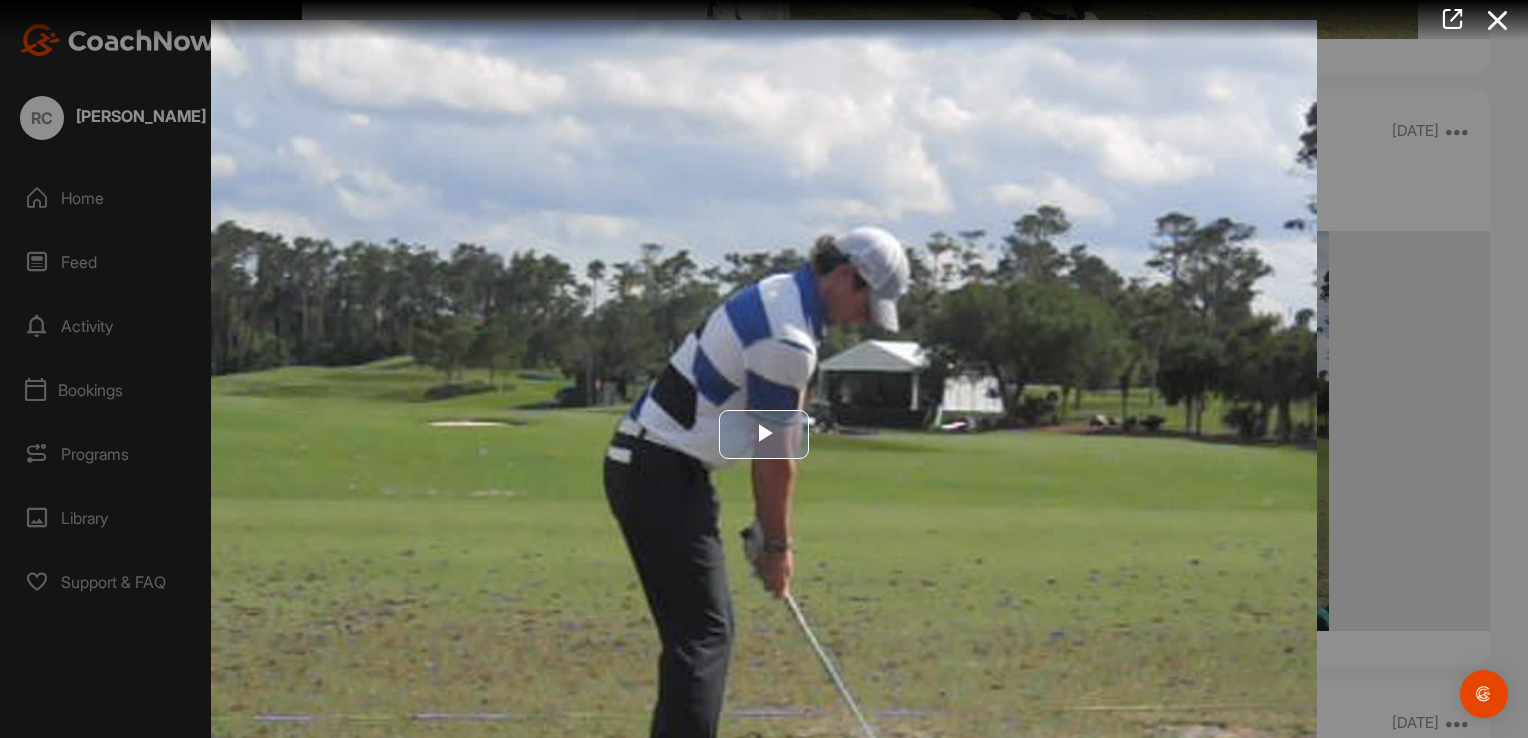 click at bounding box center (764, 435) 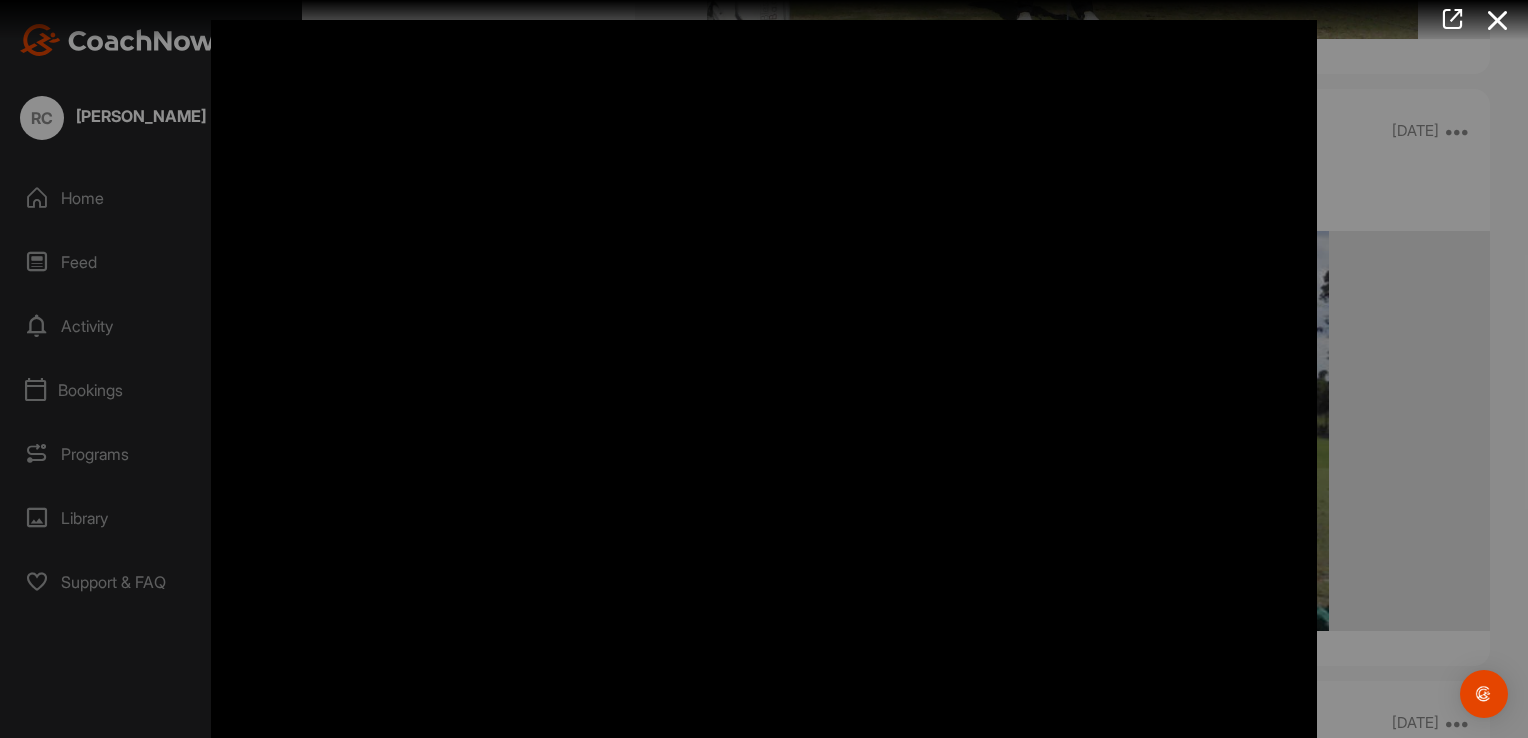 scroll, scrollTop: 20, scrollLeft: 0, axis: vertical 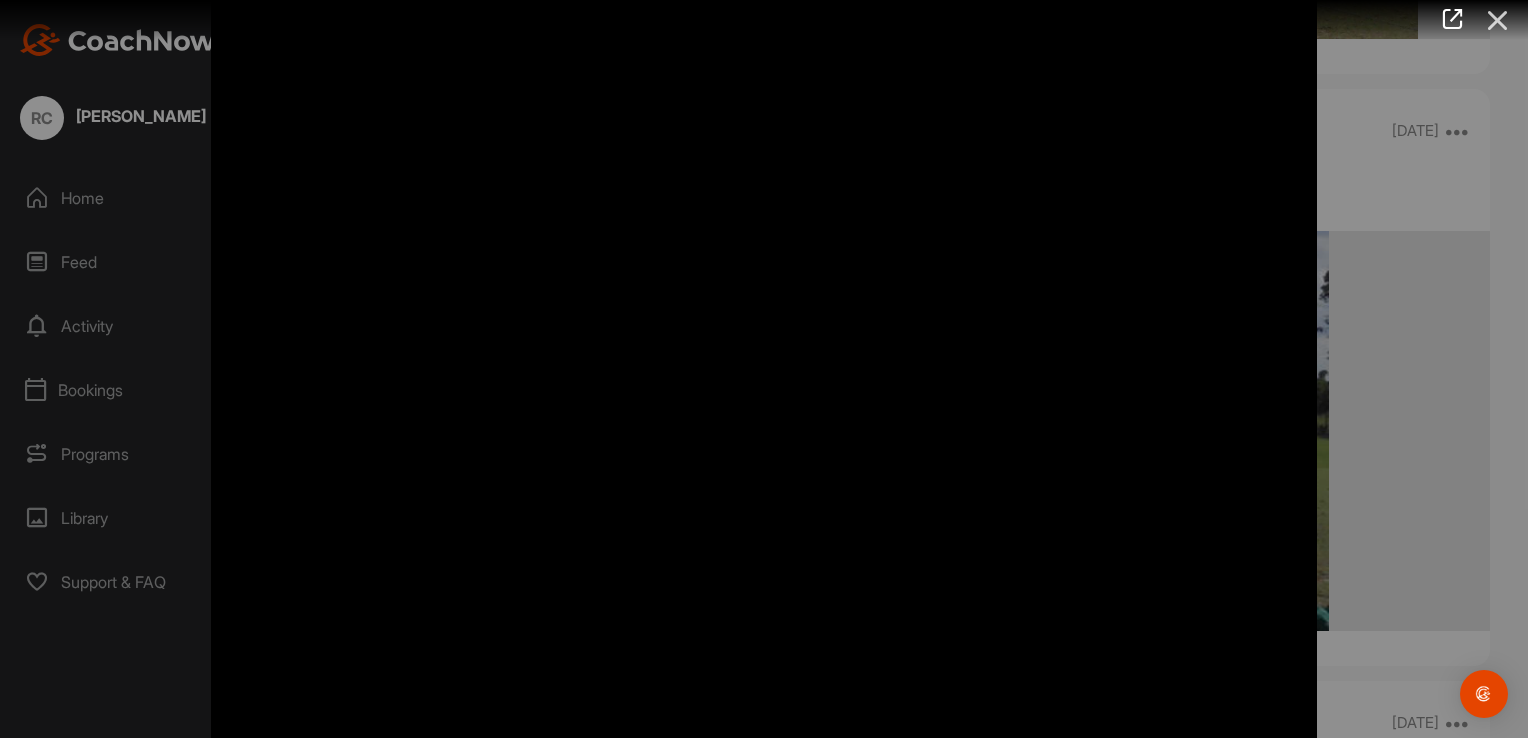 click at bounding box center (1498, 20) 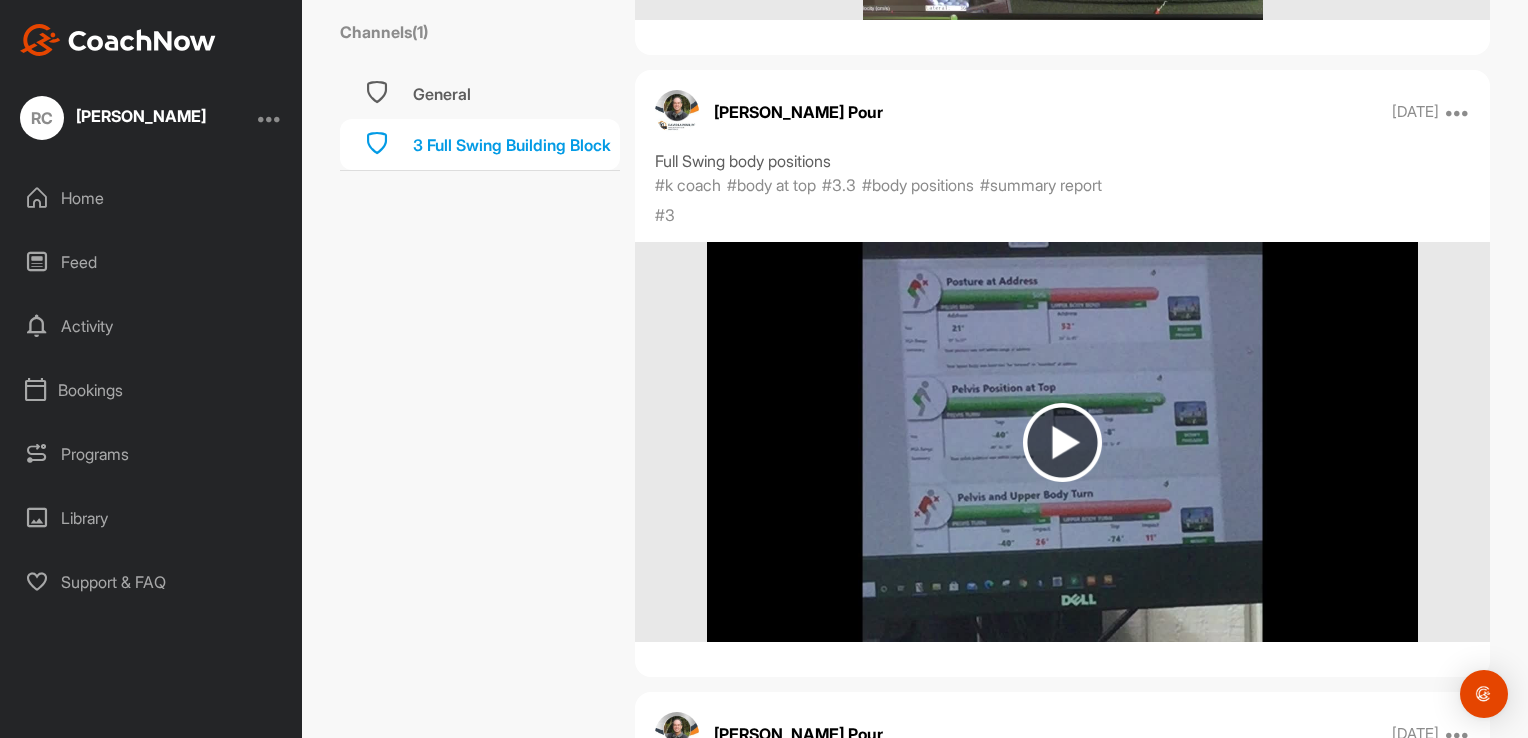 scroll, scrollTop: 8086, scrollLeft: 0, axis: vertical 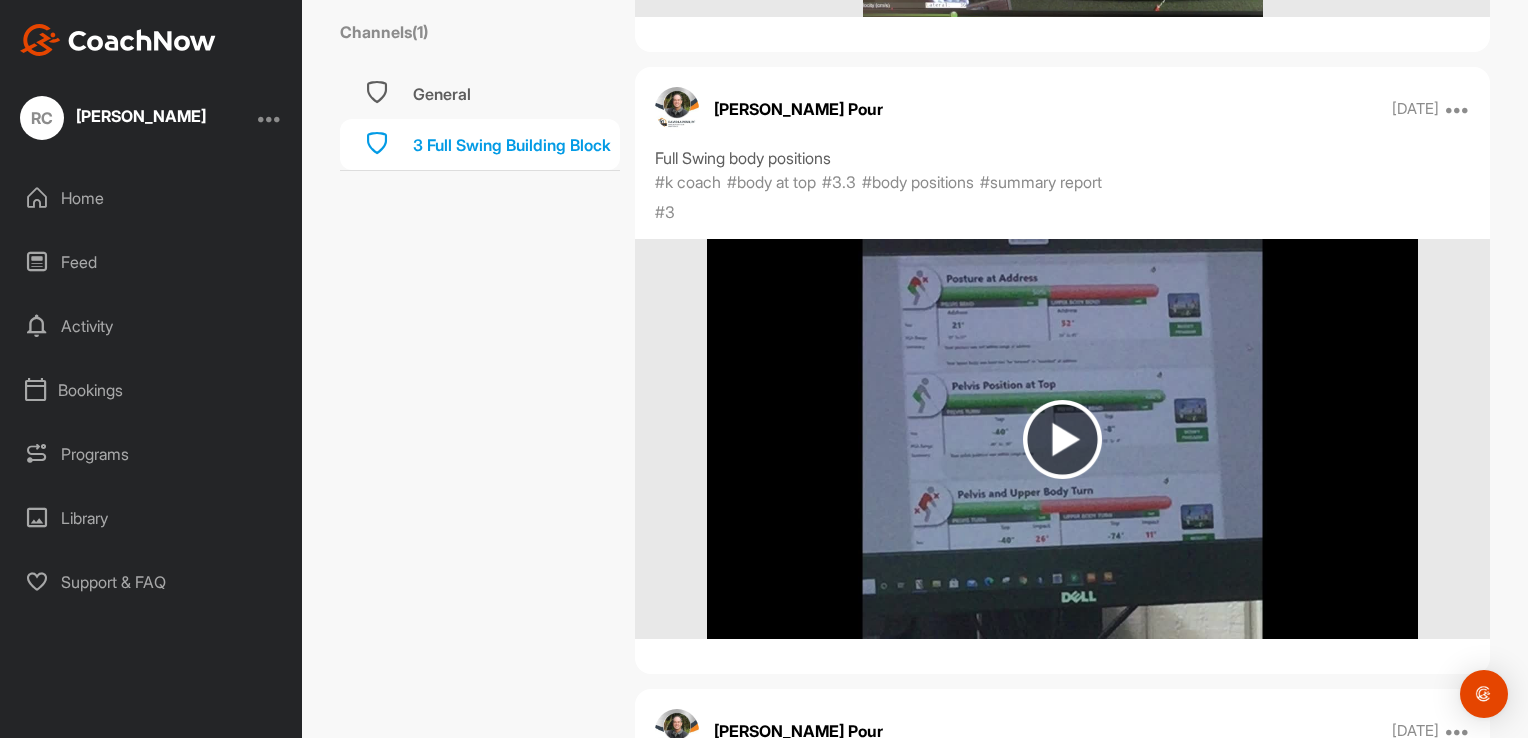 click at bounding box center (1062, 439) 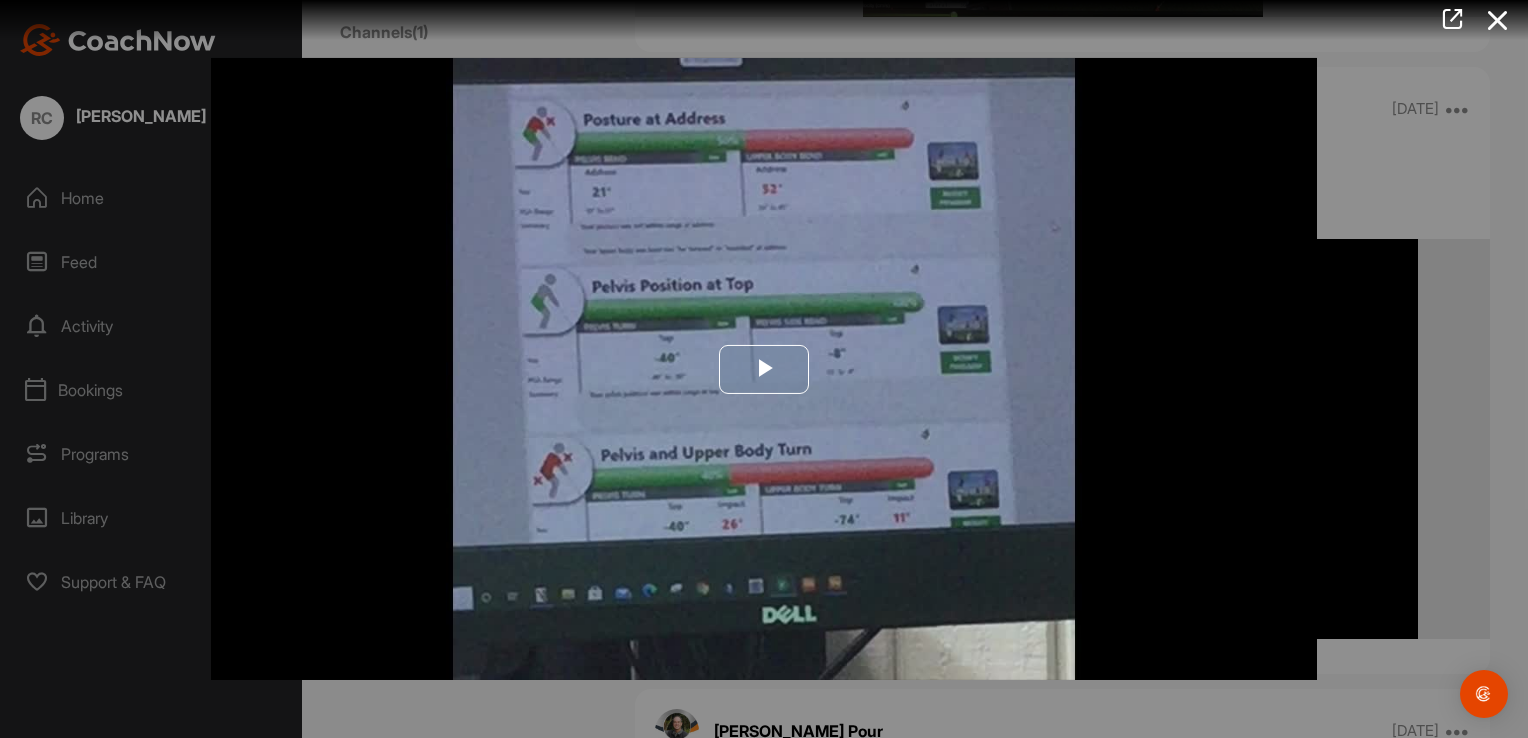 click at bounding box center (764, 369) 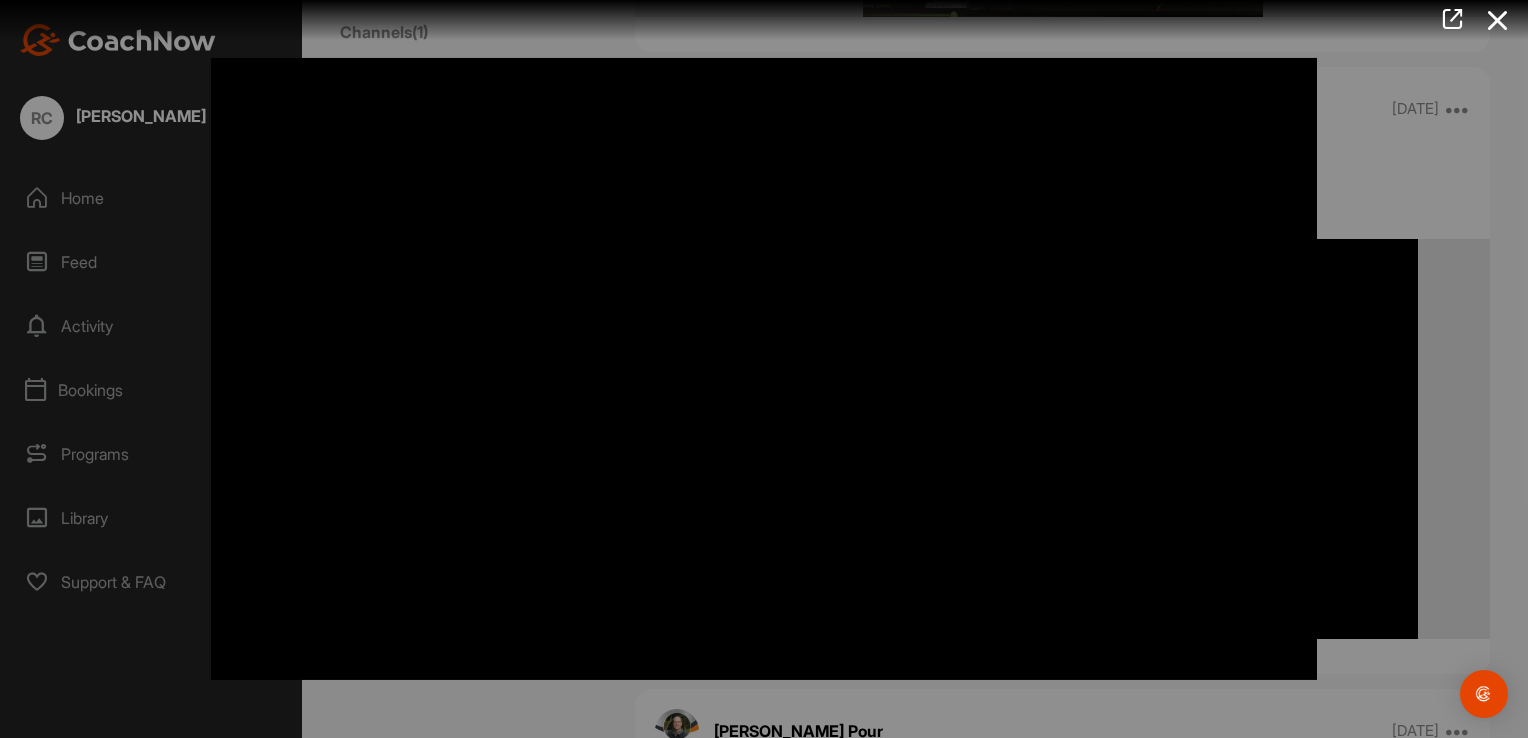 click at bounding box center [764, 369] 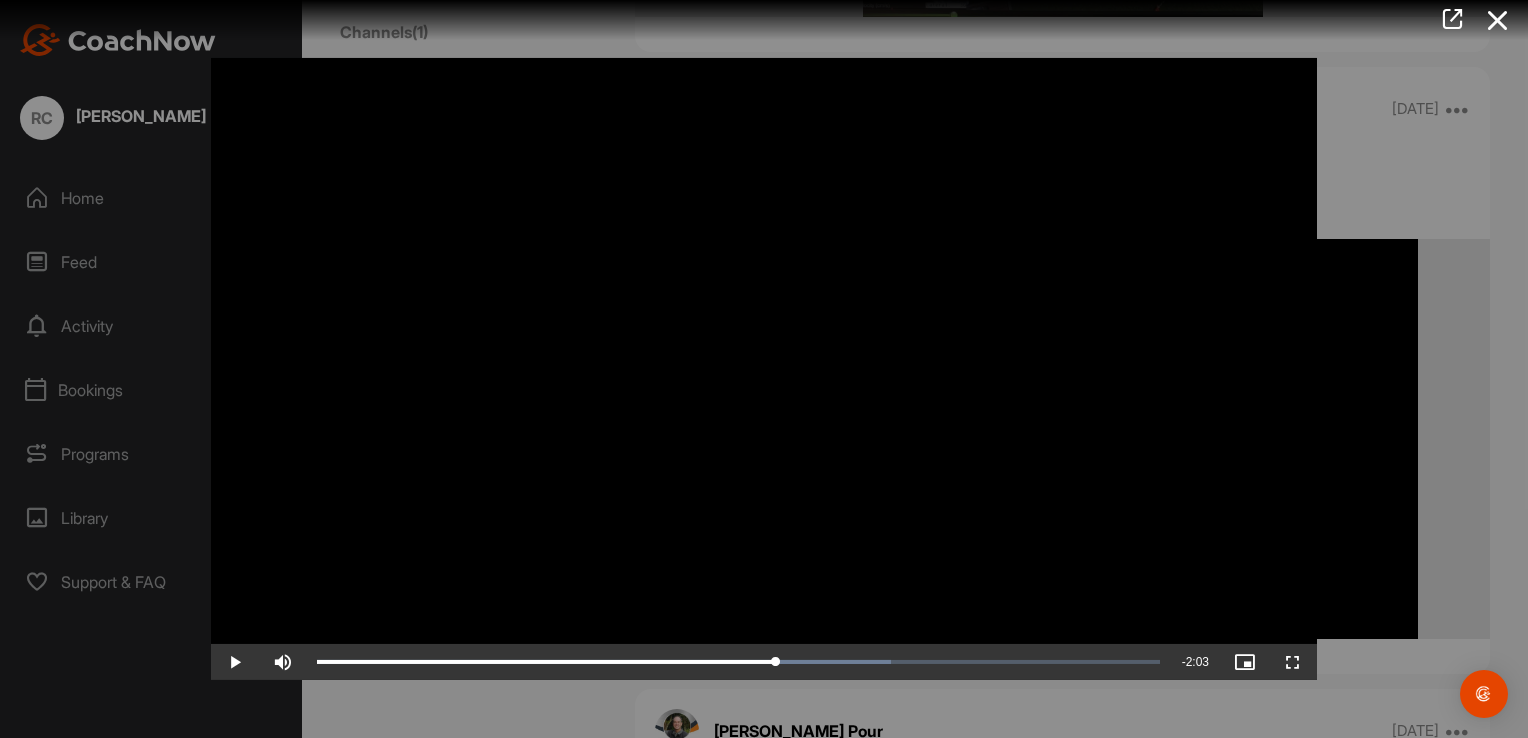 click at bounding box center (764, 369) 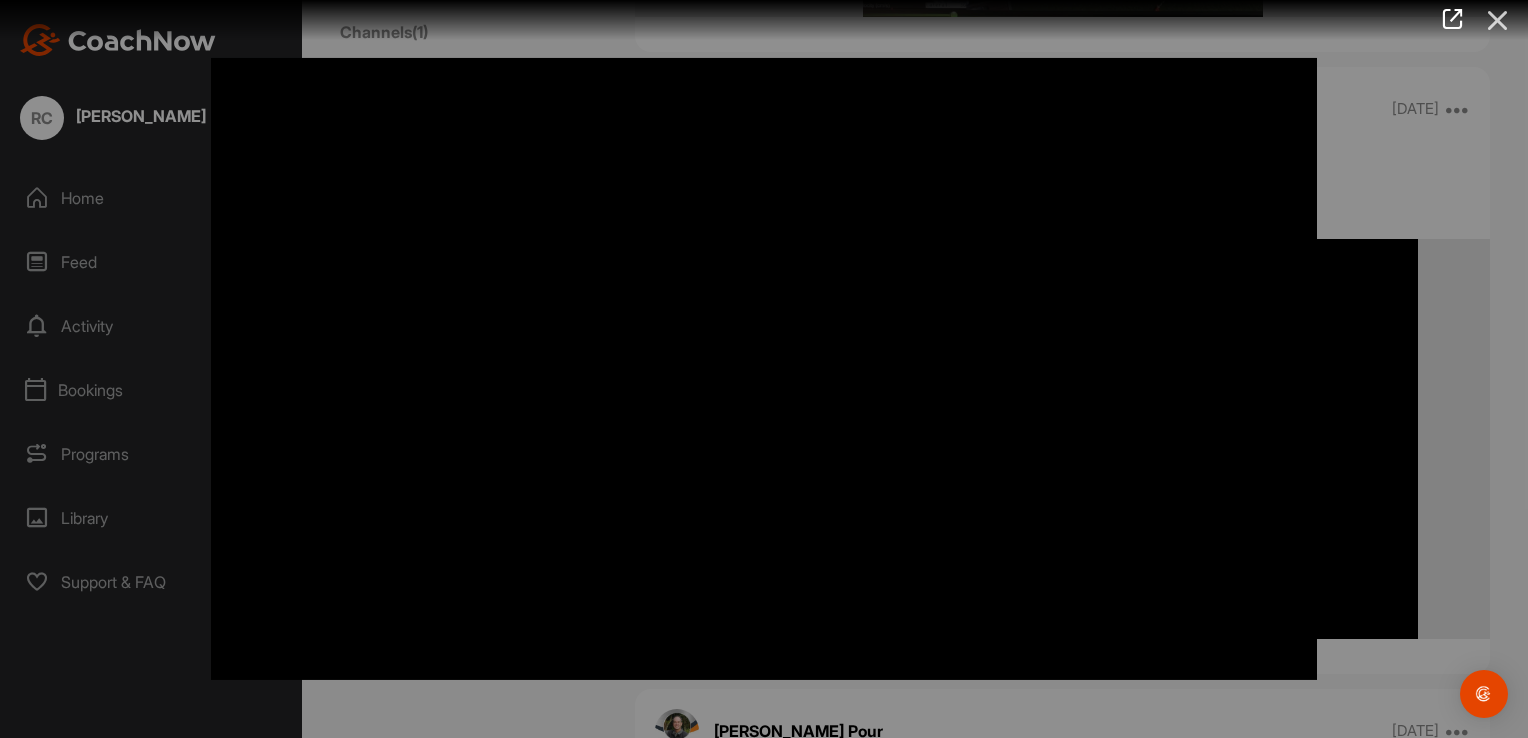 click at bounding box center [1498, 20] 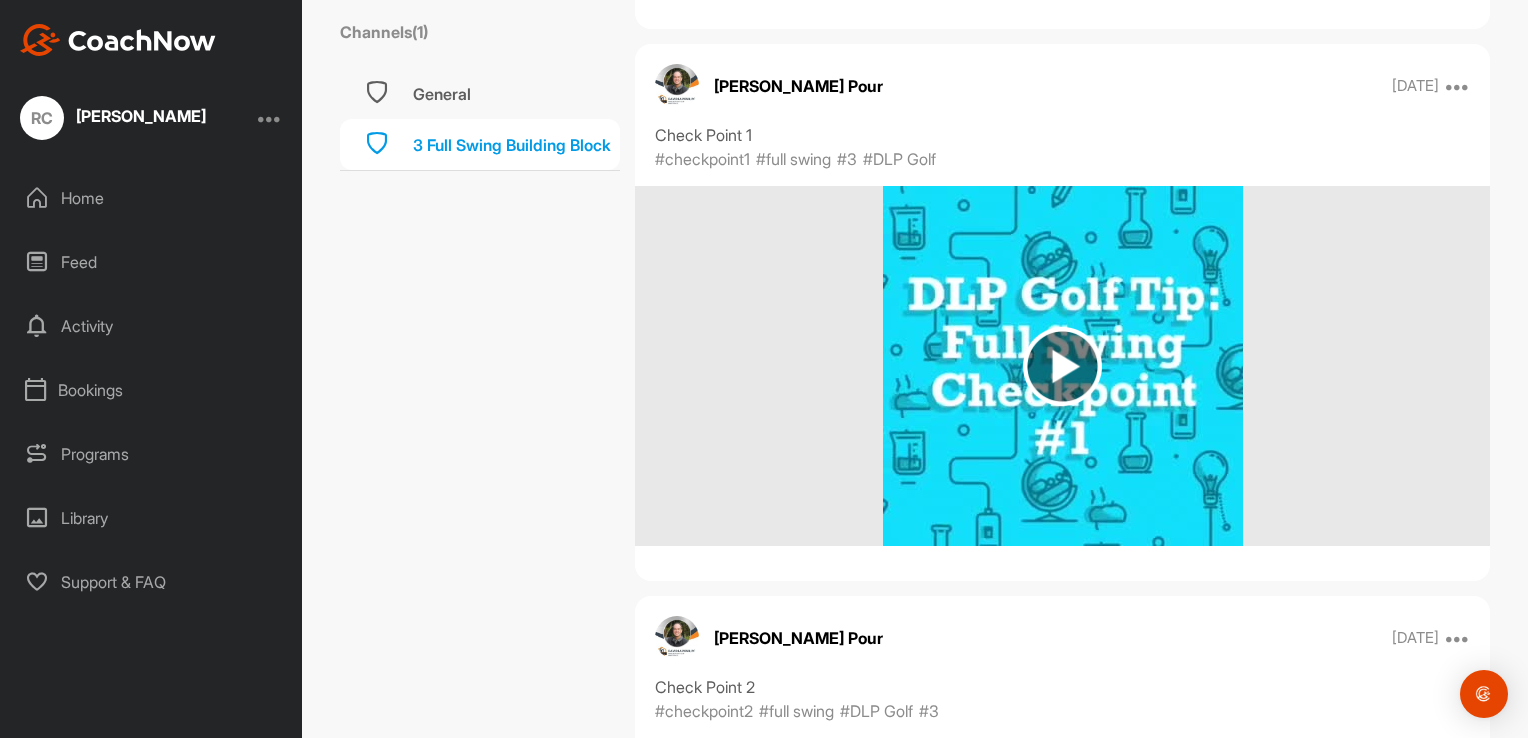 scroll, scrollTop: 8736, scrollLeft: 0, axis: vertical 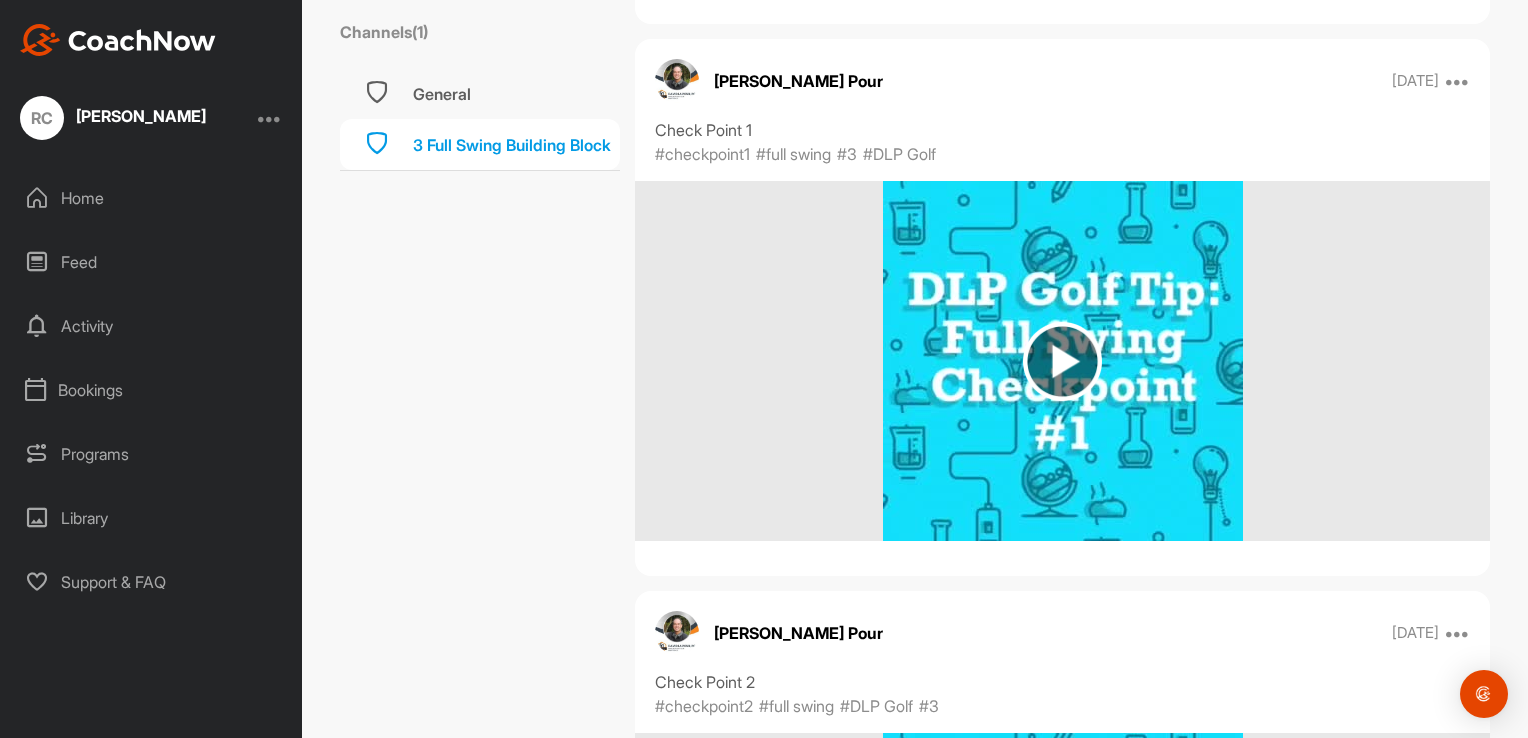 click at bounding box center (1062, 361) 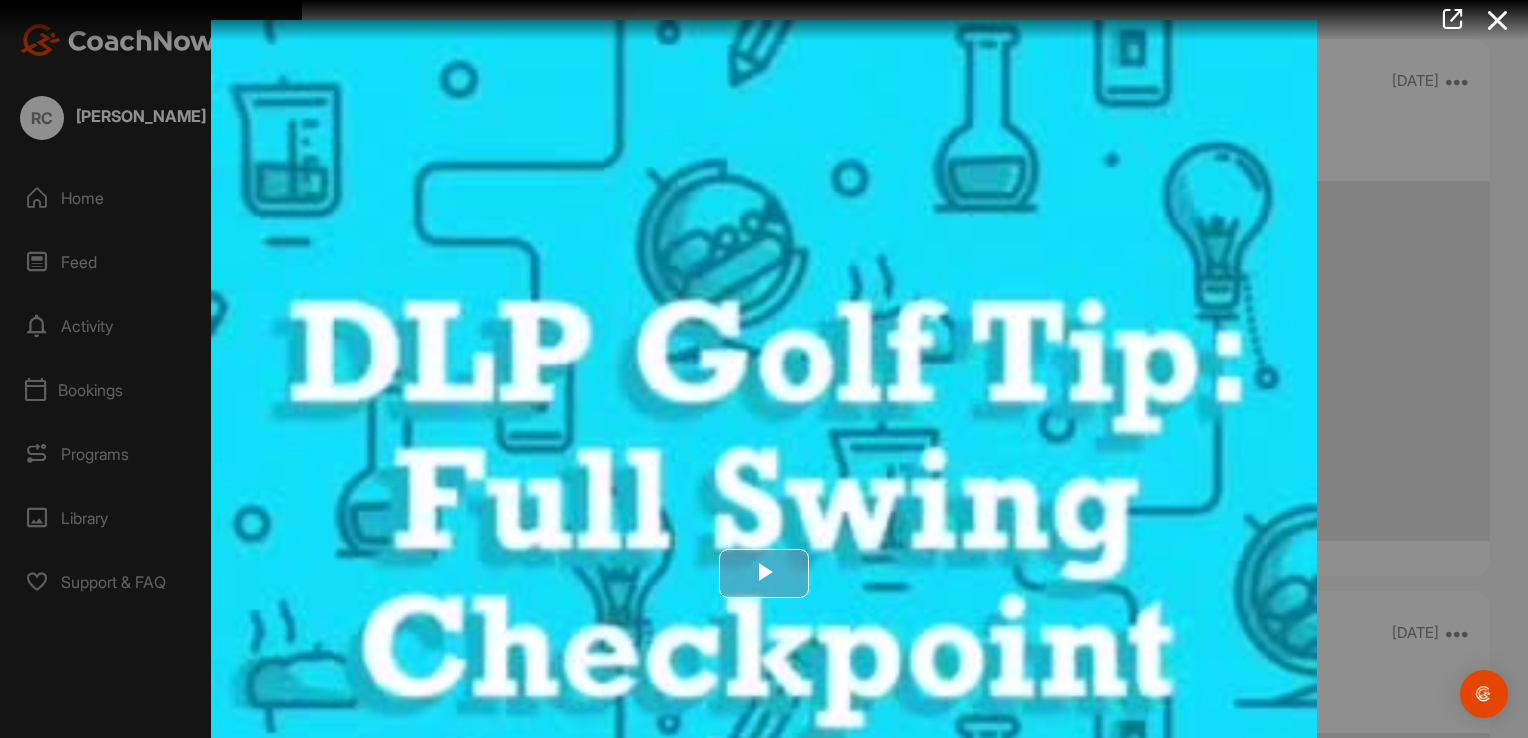 click at bounding box center (764, 573) 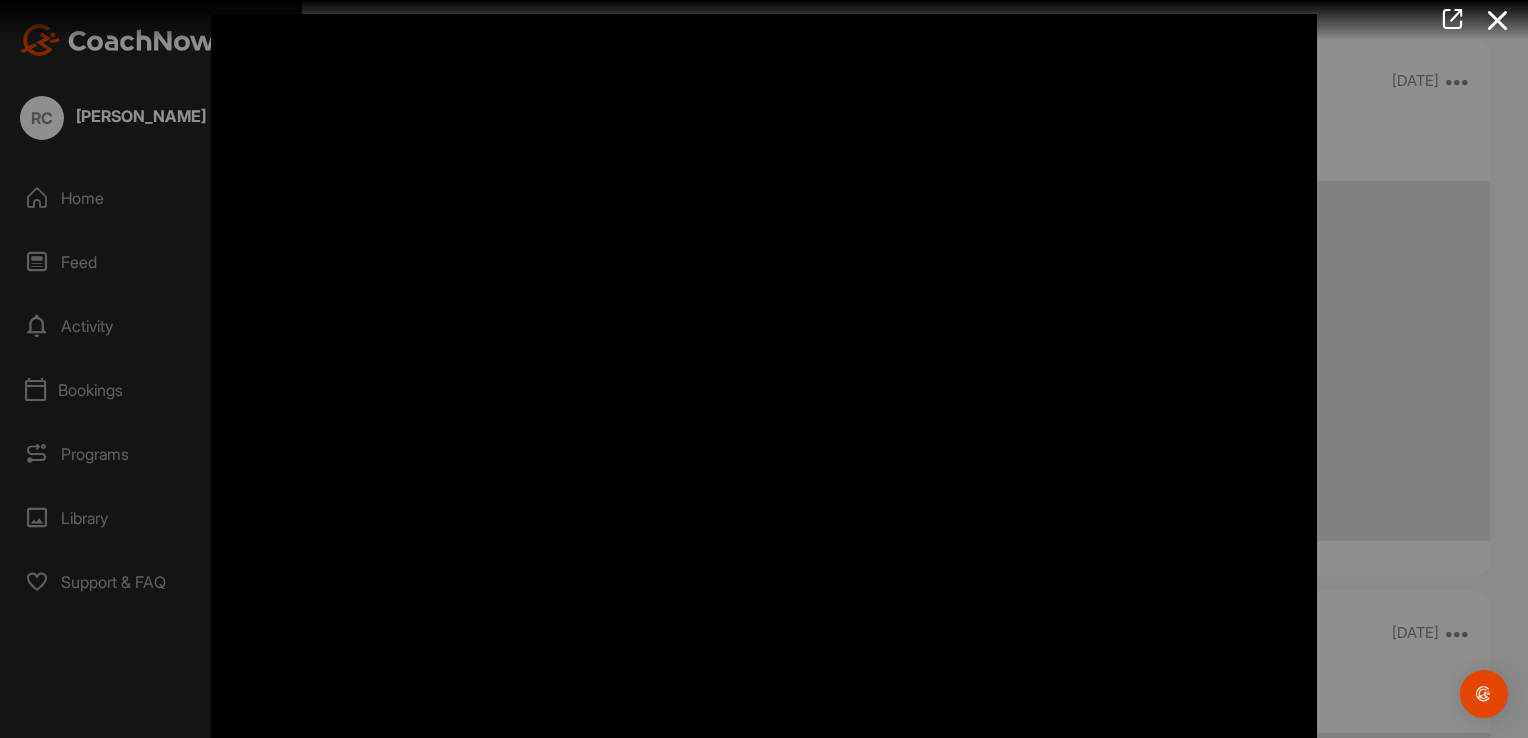 scroll, scrollTop: 0, scrollLeft: 0, axis: both 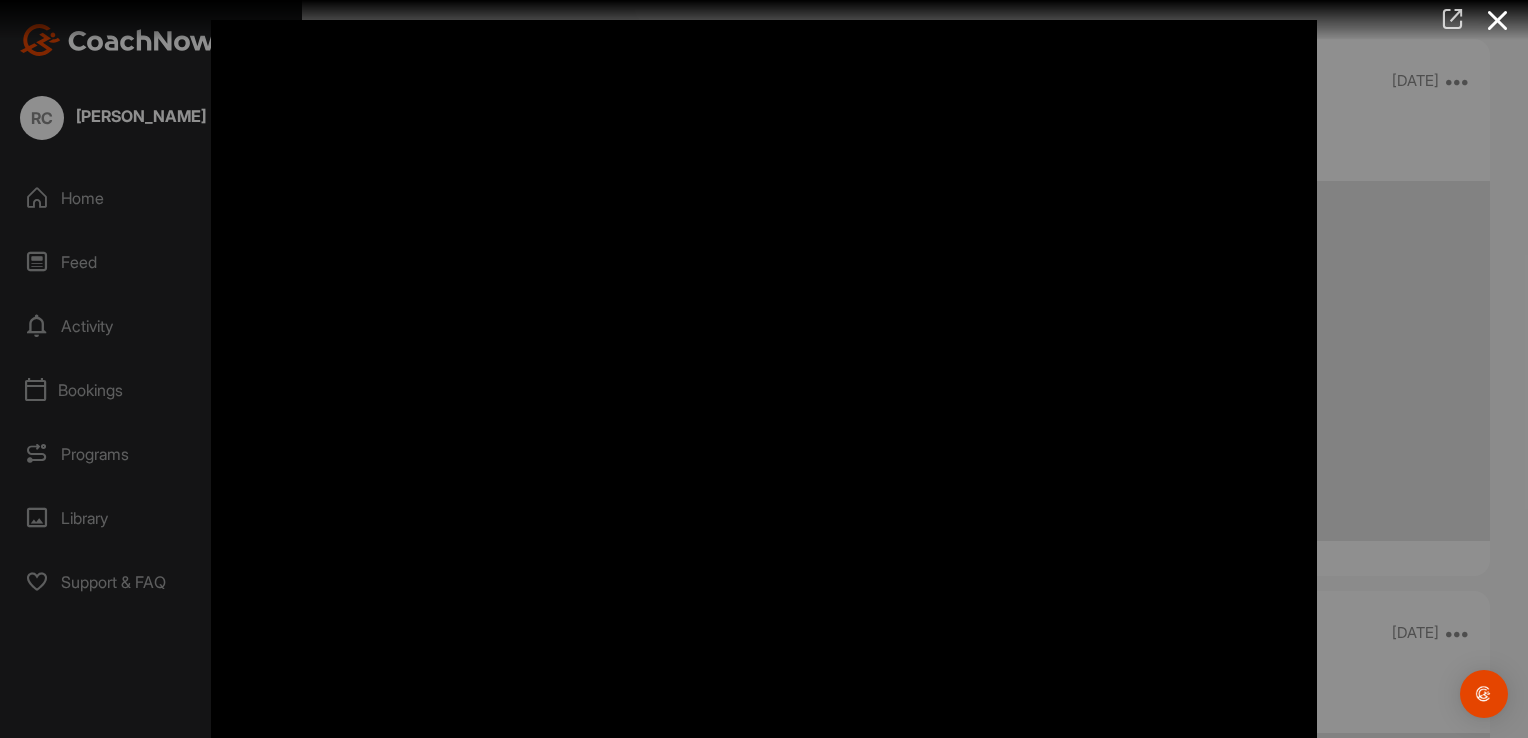 click at bounding box center [1453, 21] 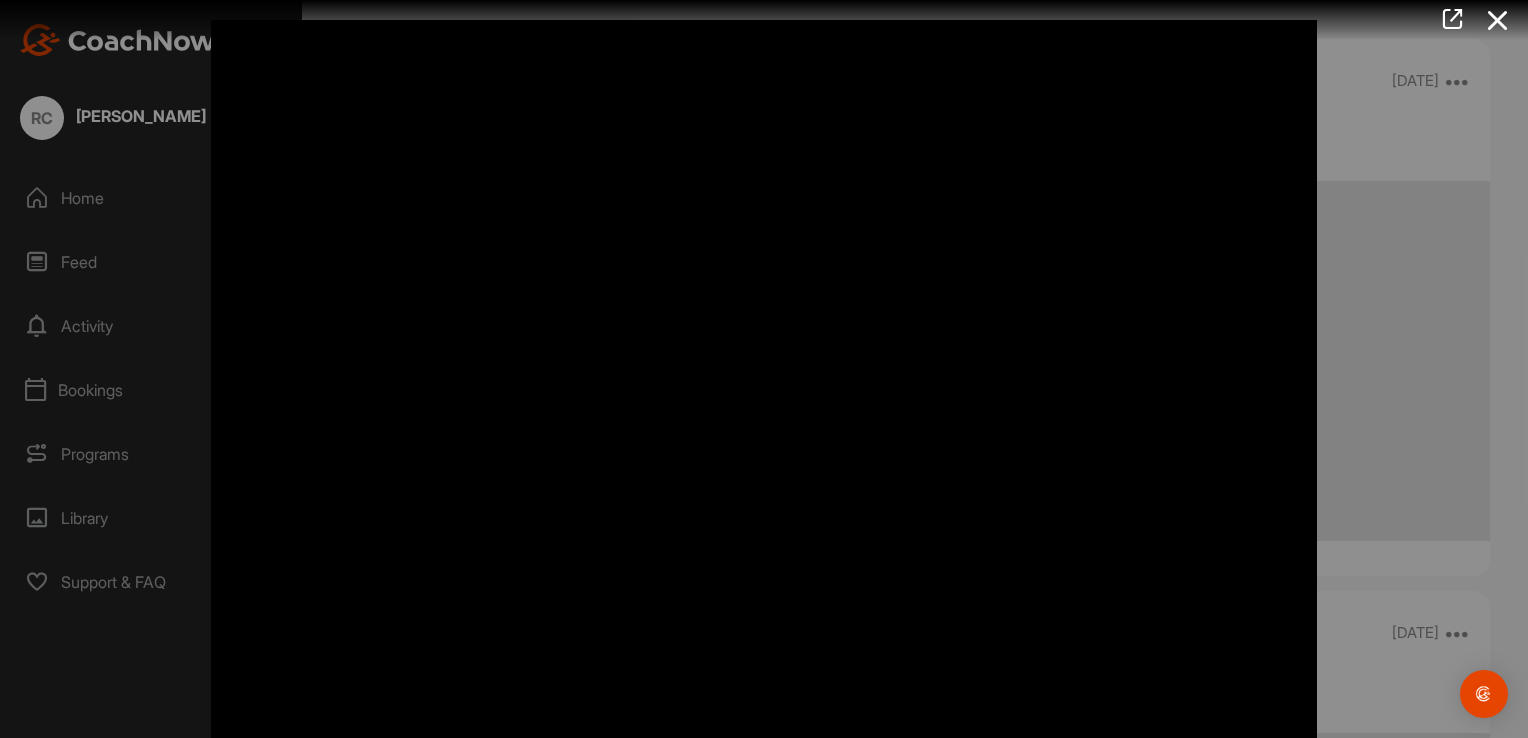 click at bounding box center [764, 573] 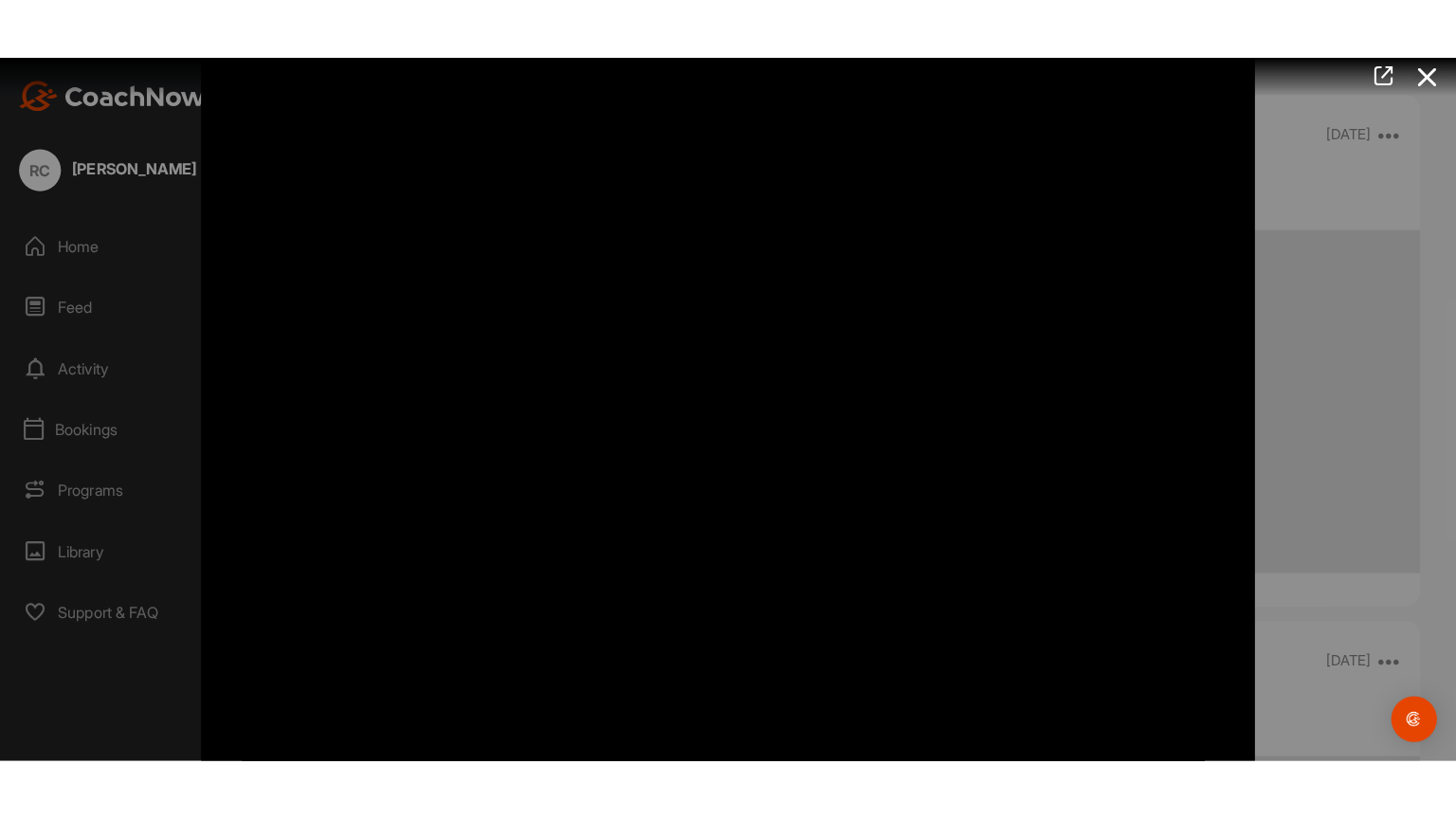 scroll, scrollTop: 367, scrollLeft: 0, axis: vertical 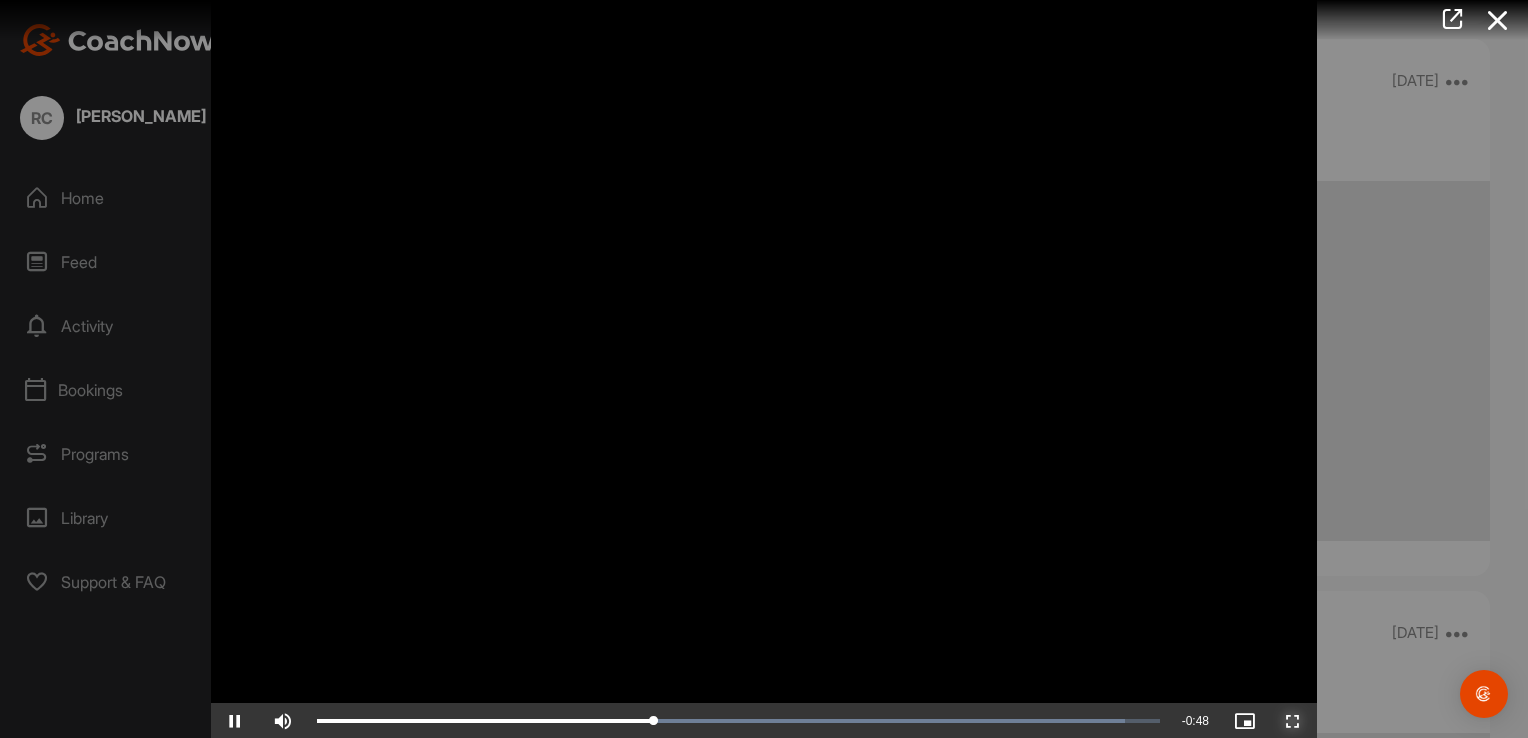 click at bounding box center [1293, 721] 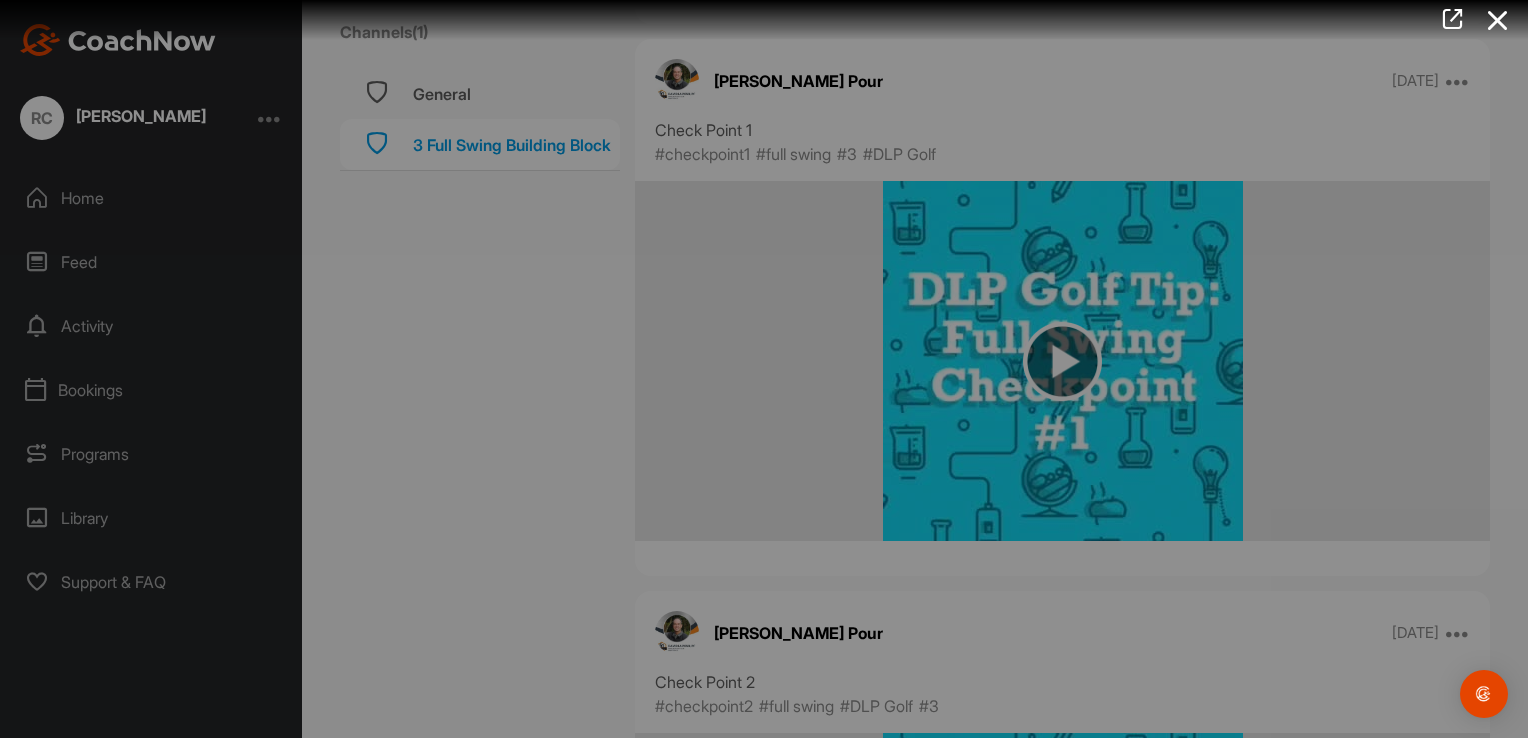 scroll, scrollTop: 0, scrollLeft: 0, axis: both 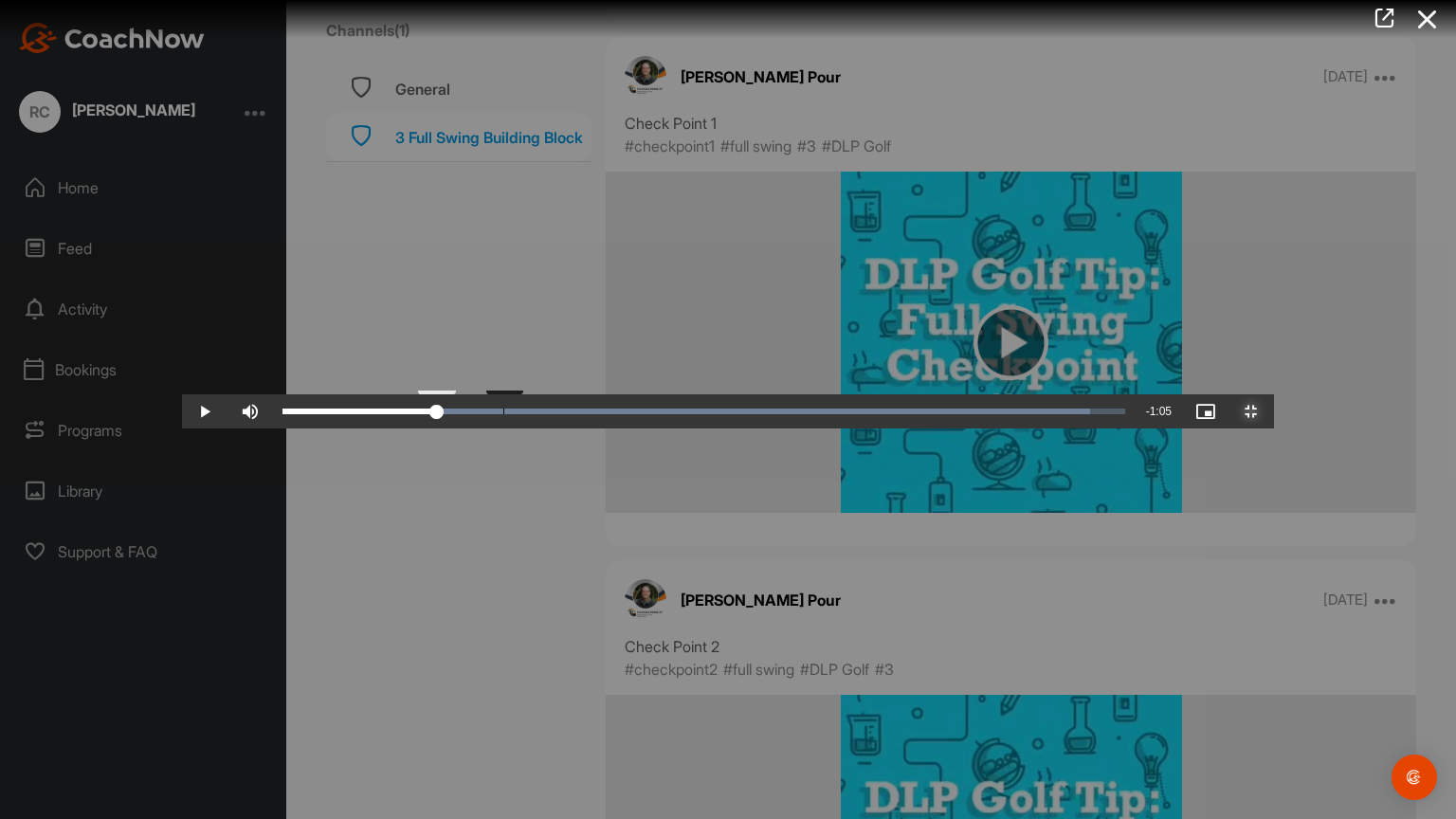 click on "Loaded :  95.92% 0:14 0:14" at bounding box center (703, 411) 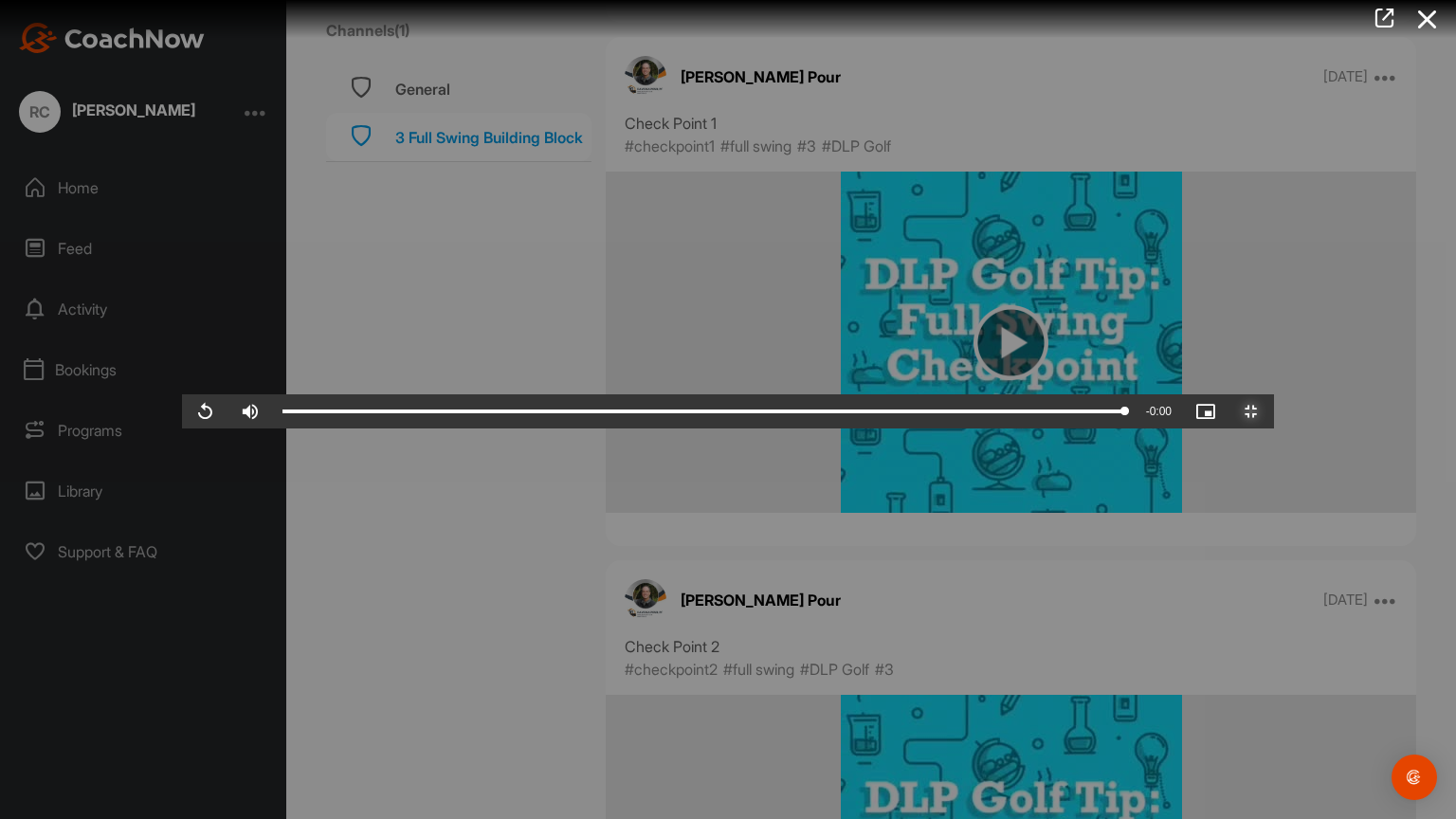 click at bounding box center (1251, 411) 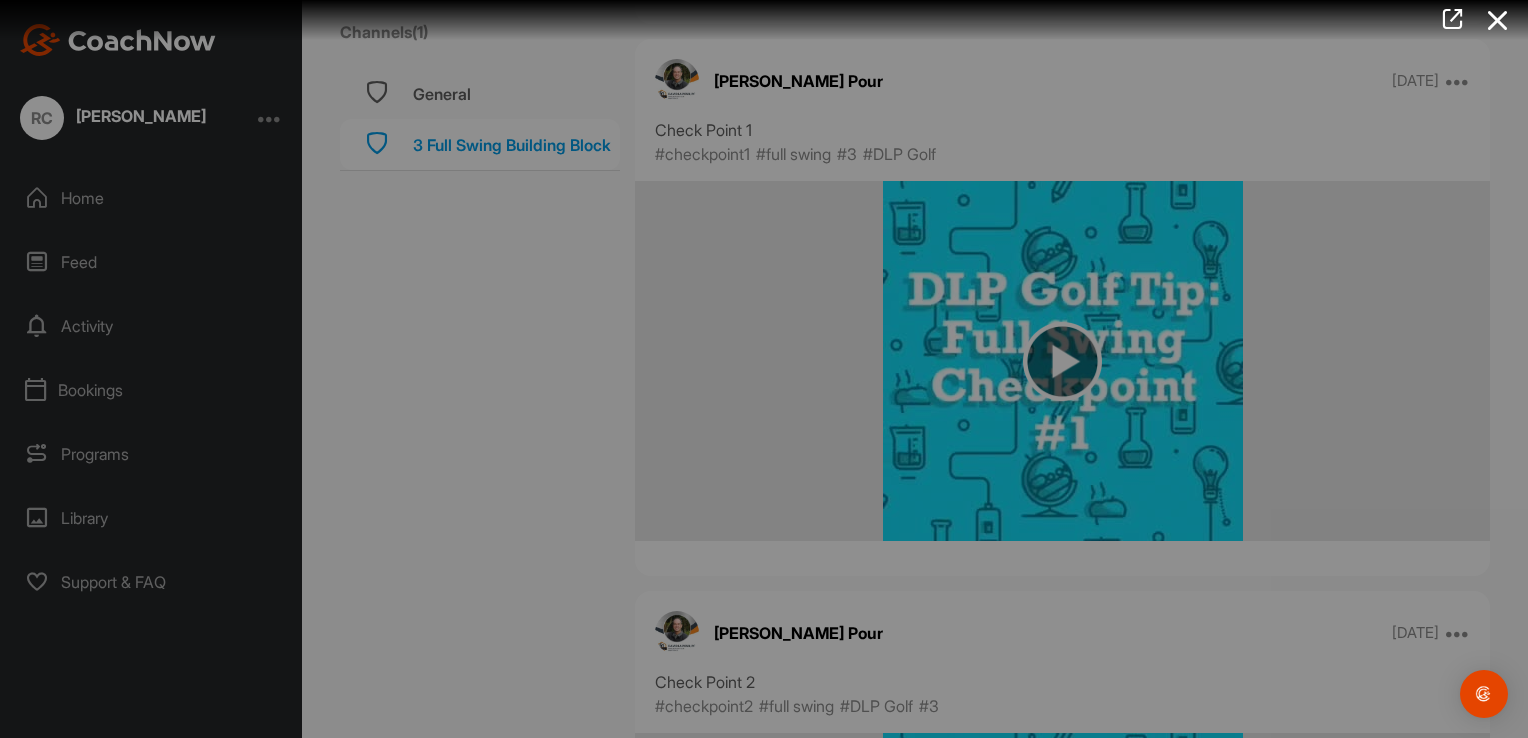 scroll, scrollTop: 387, scrollLeft: 0, axis: vertical 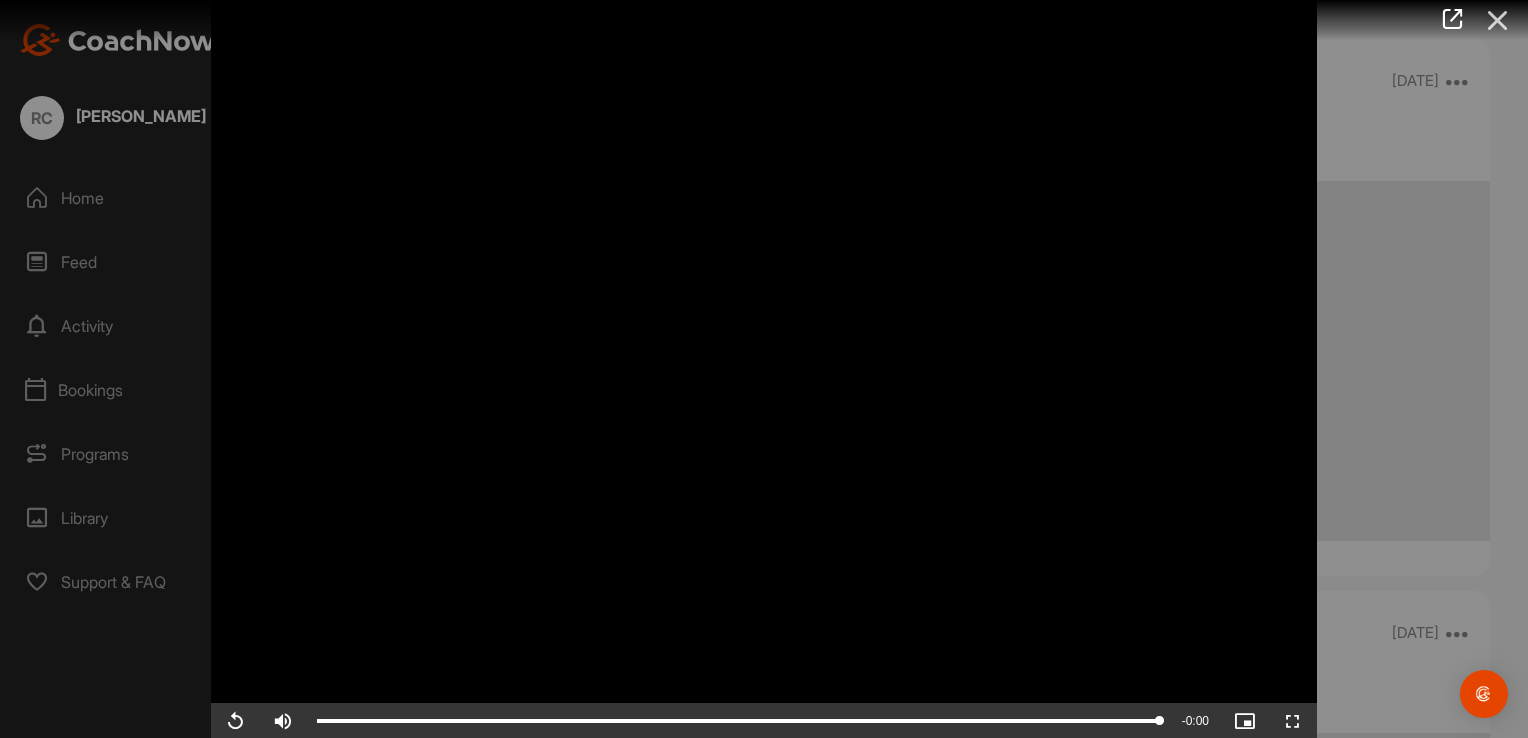 click at bounding box center [1498, 20] 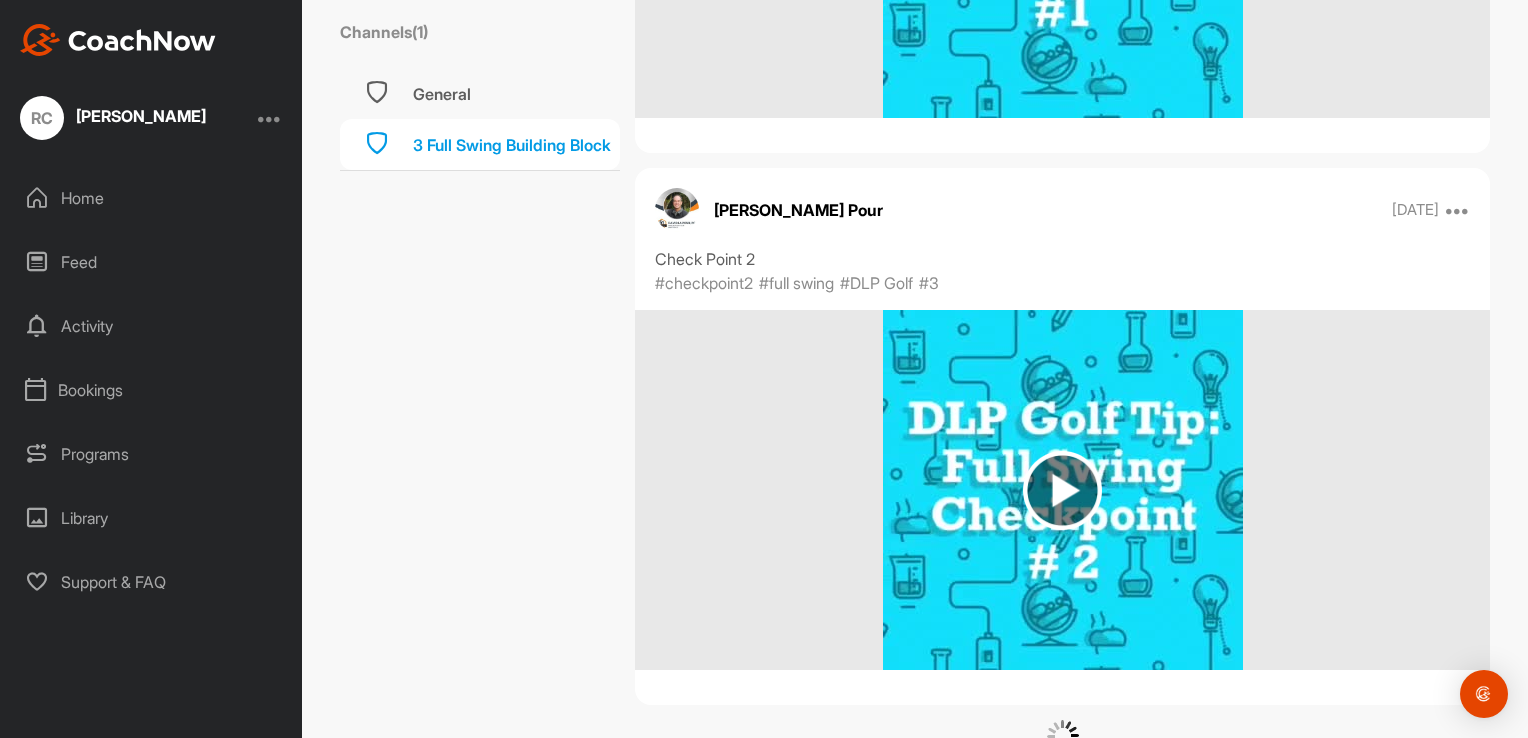 scroll, scrollTop: 9158, scrollLeft: 0, axis: vertical 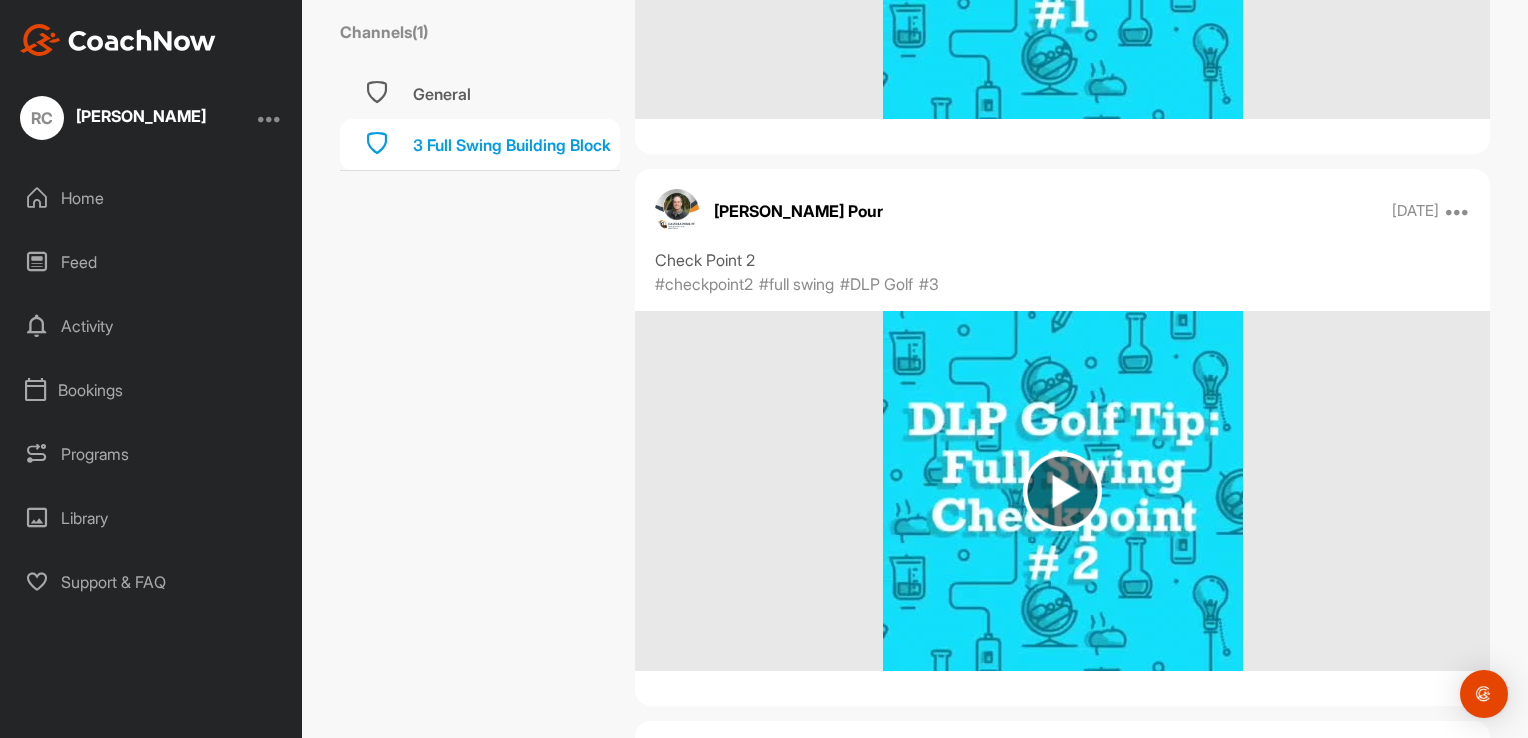 click at bounding box center [1062, 491] 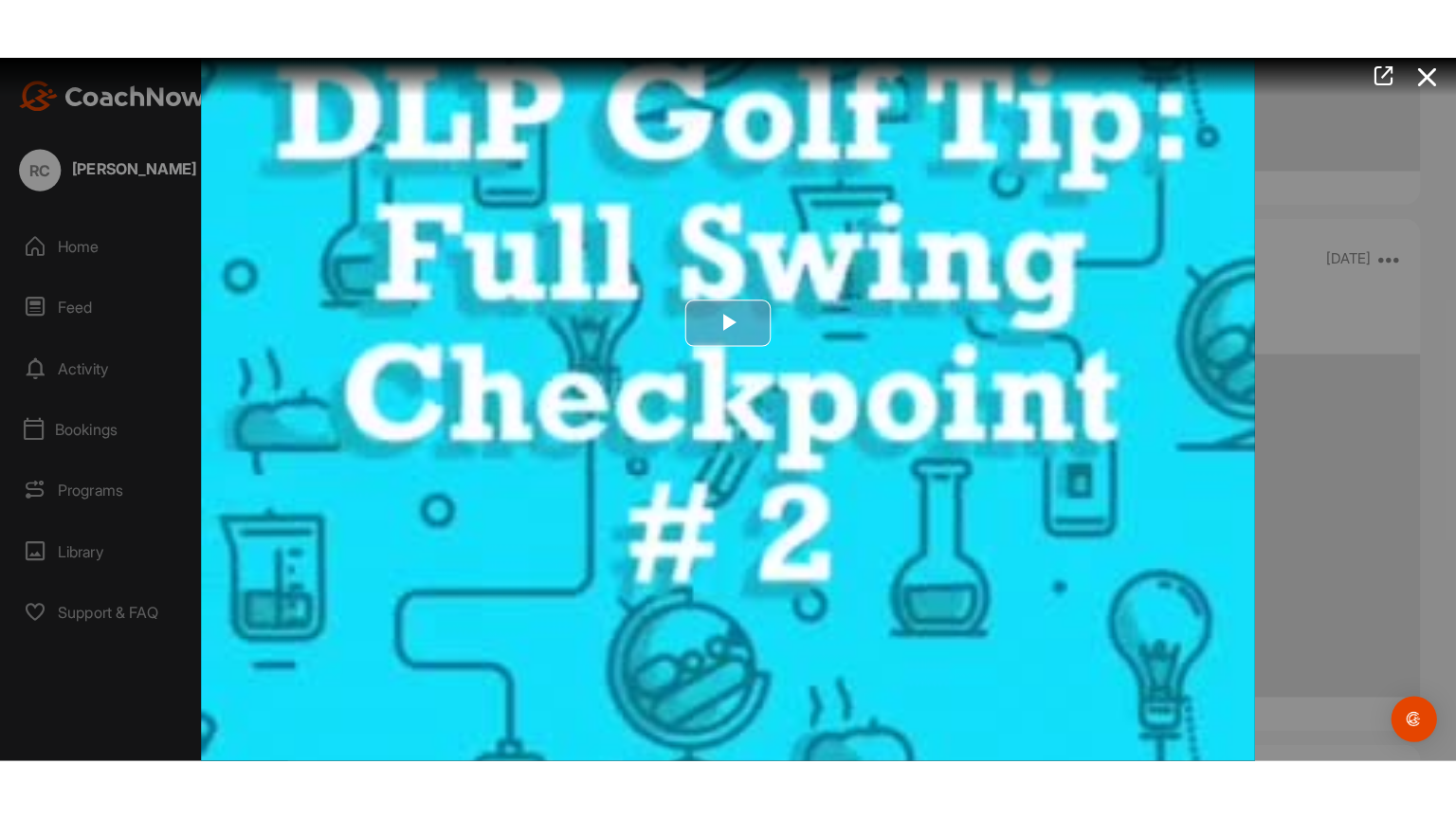 scroll, scrollTop: 367, scrollLeft: 0, axis: vertical 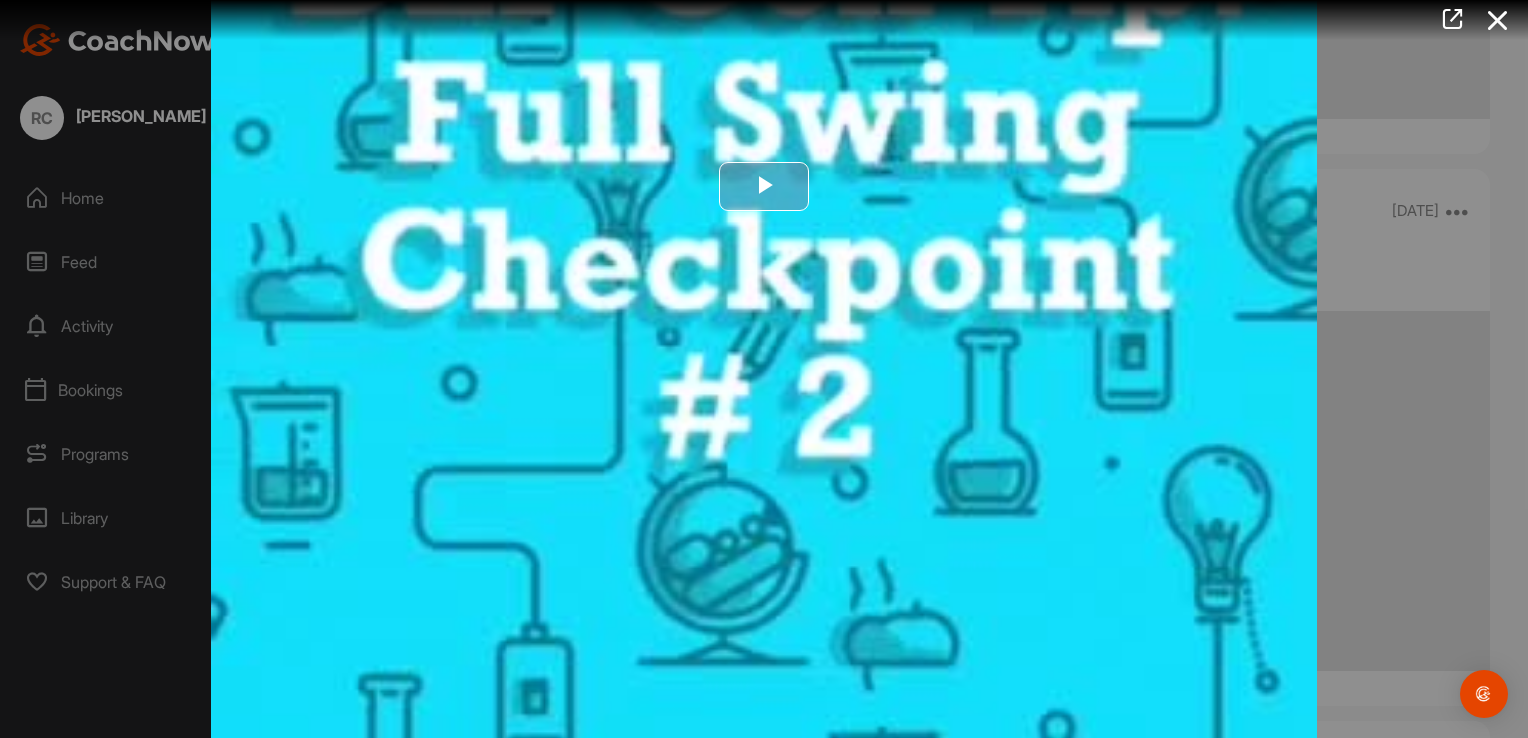 click at bounding box center [764, 186] 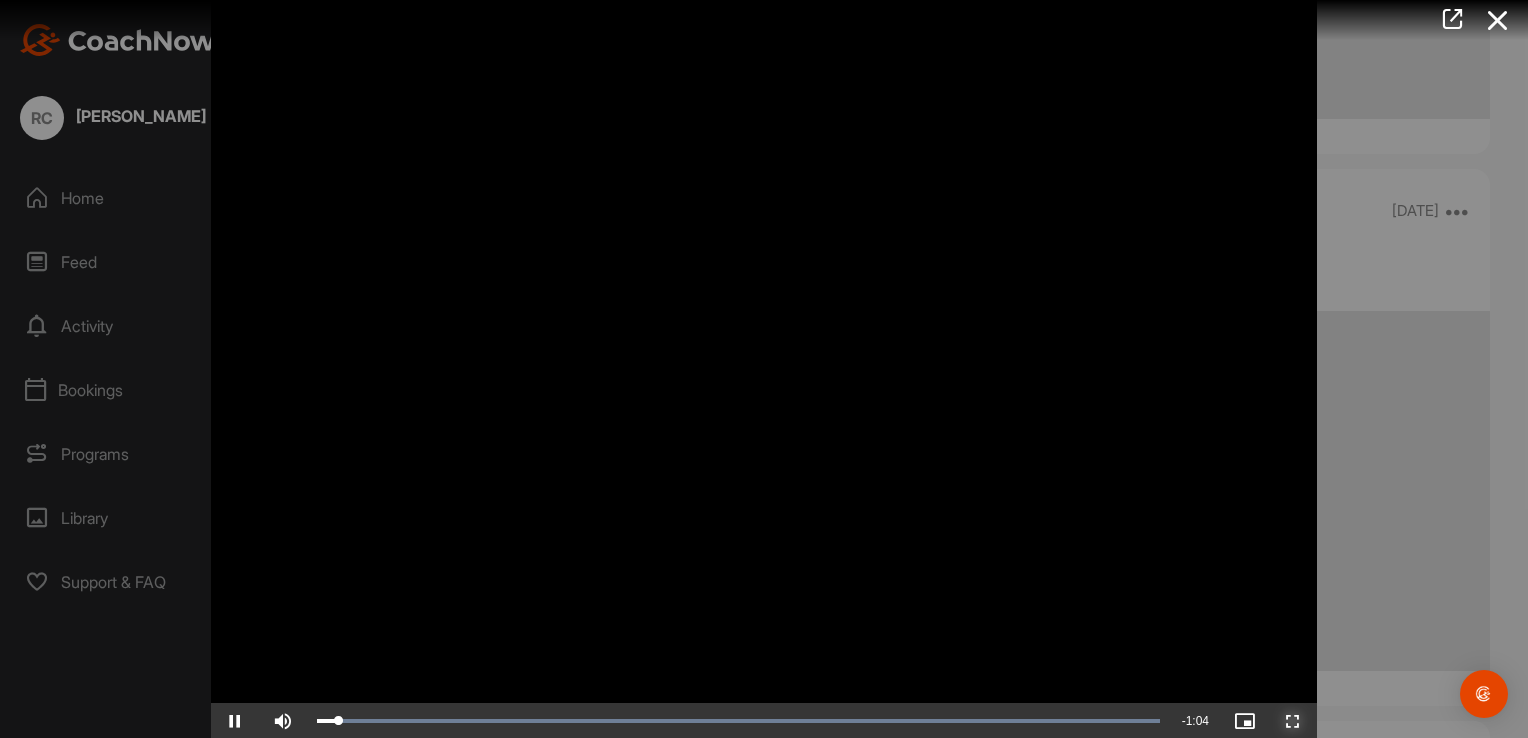 click at bounding box center [1293, 721] 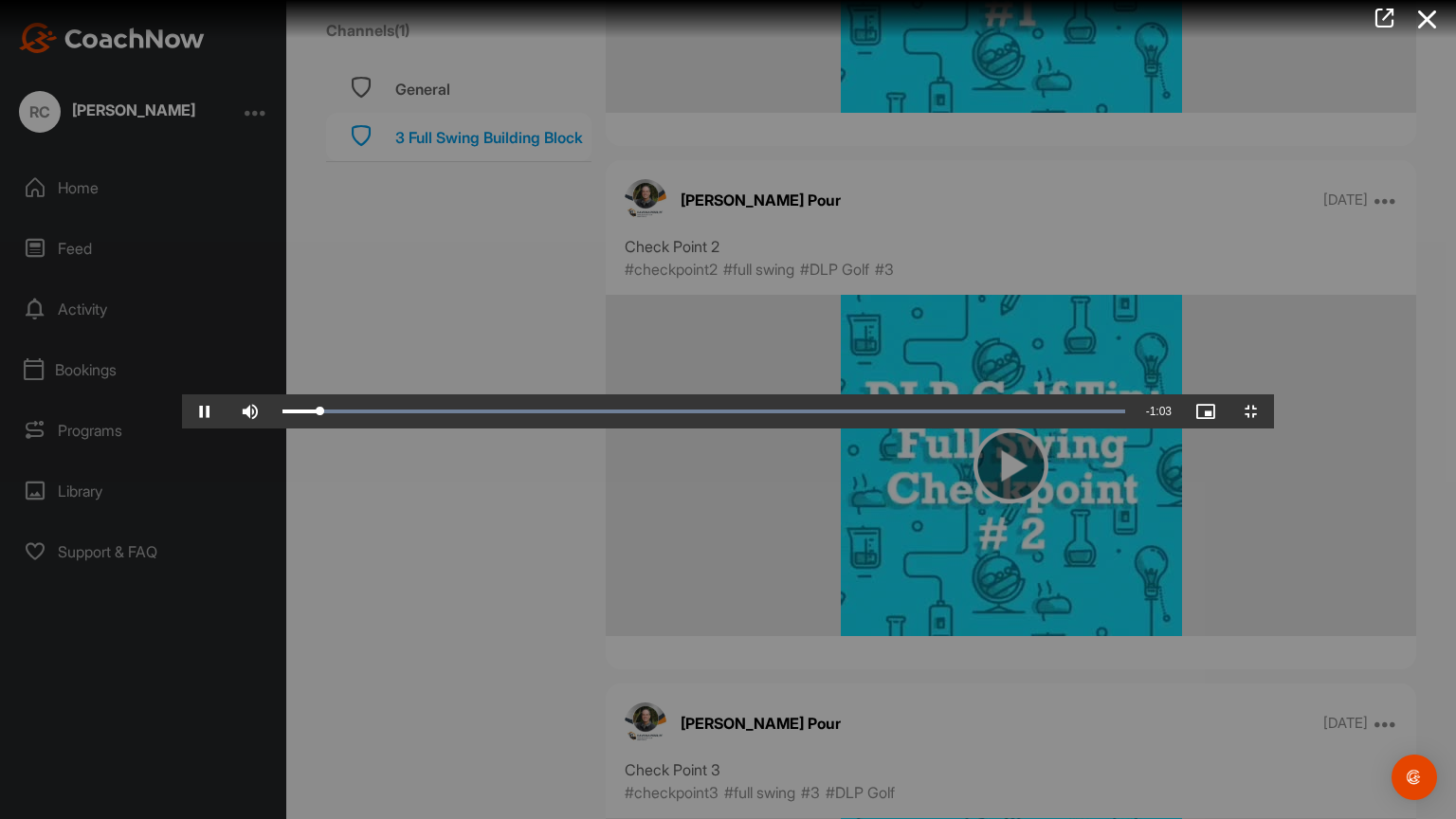 click at bounding box center [728, 410] 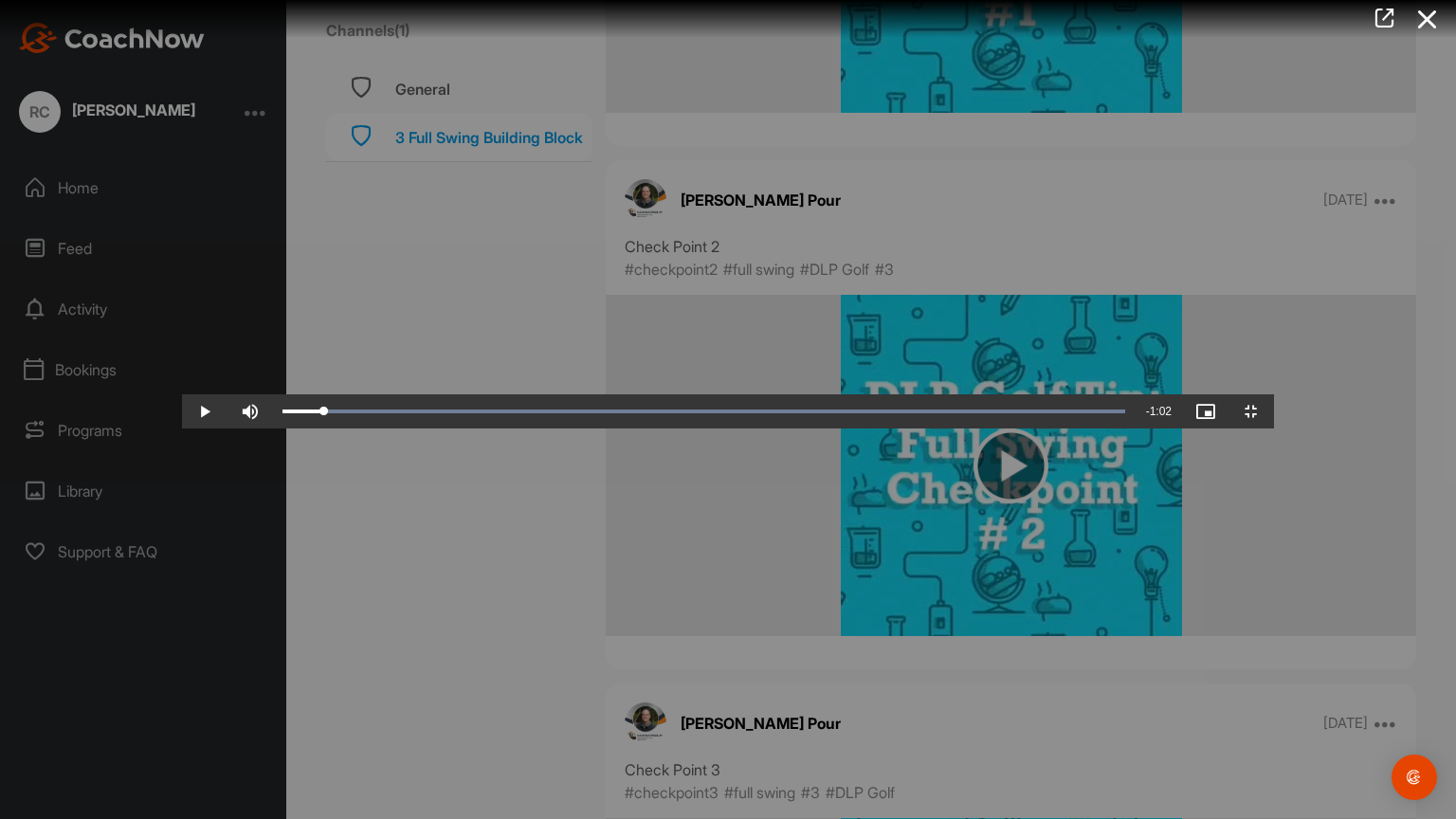 click at bounding box center (728, 410) 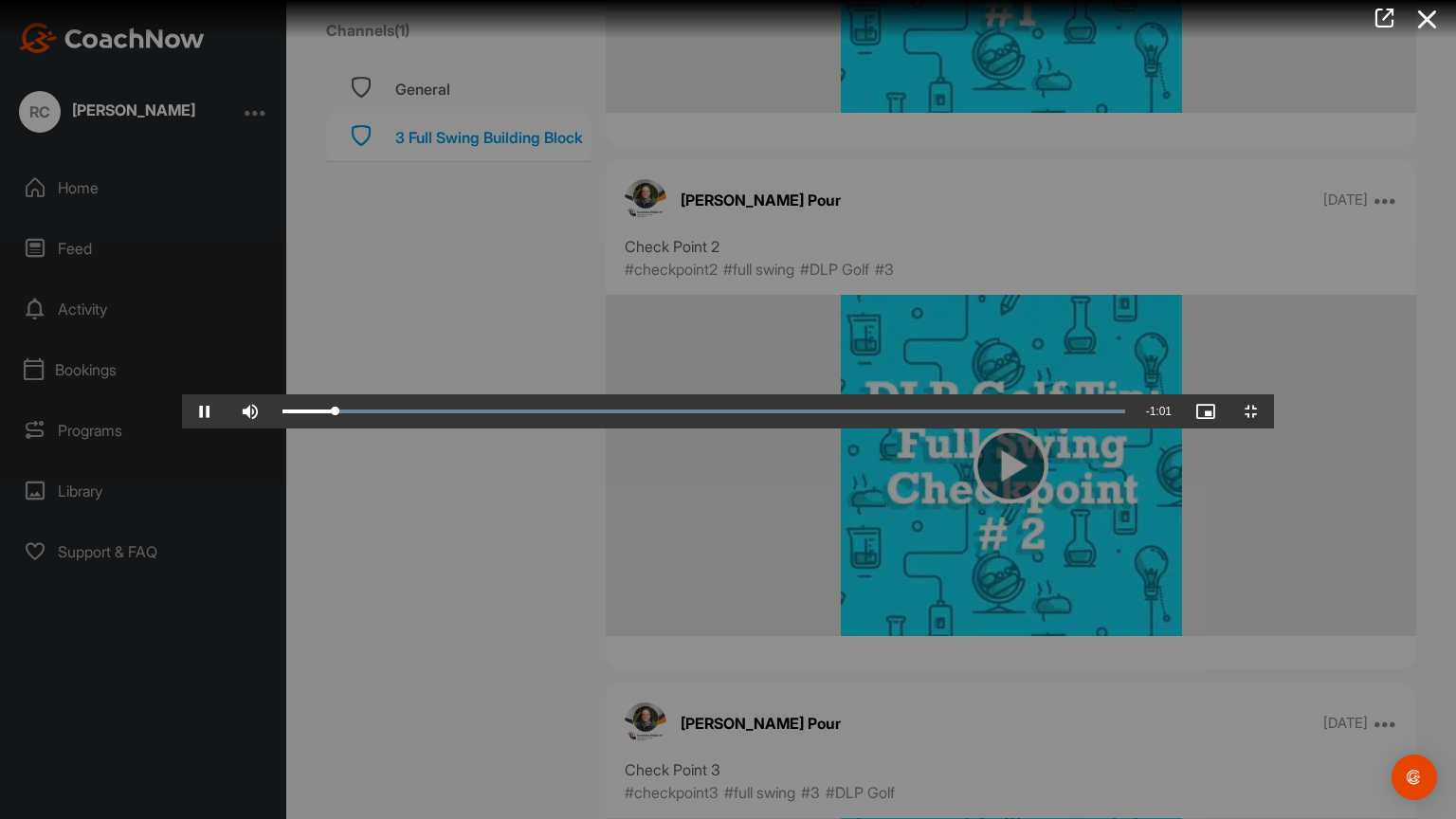 click at bounding box center (728, 410) 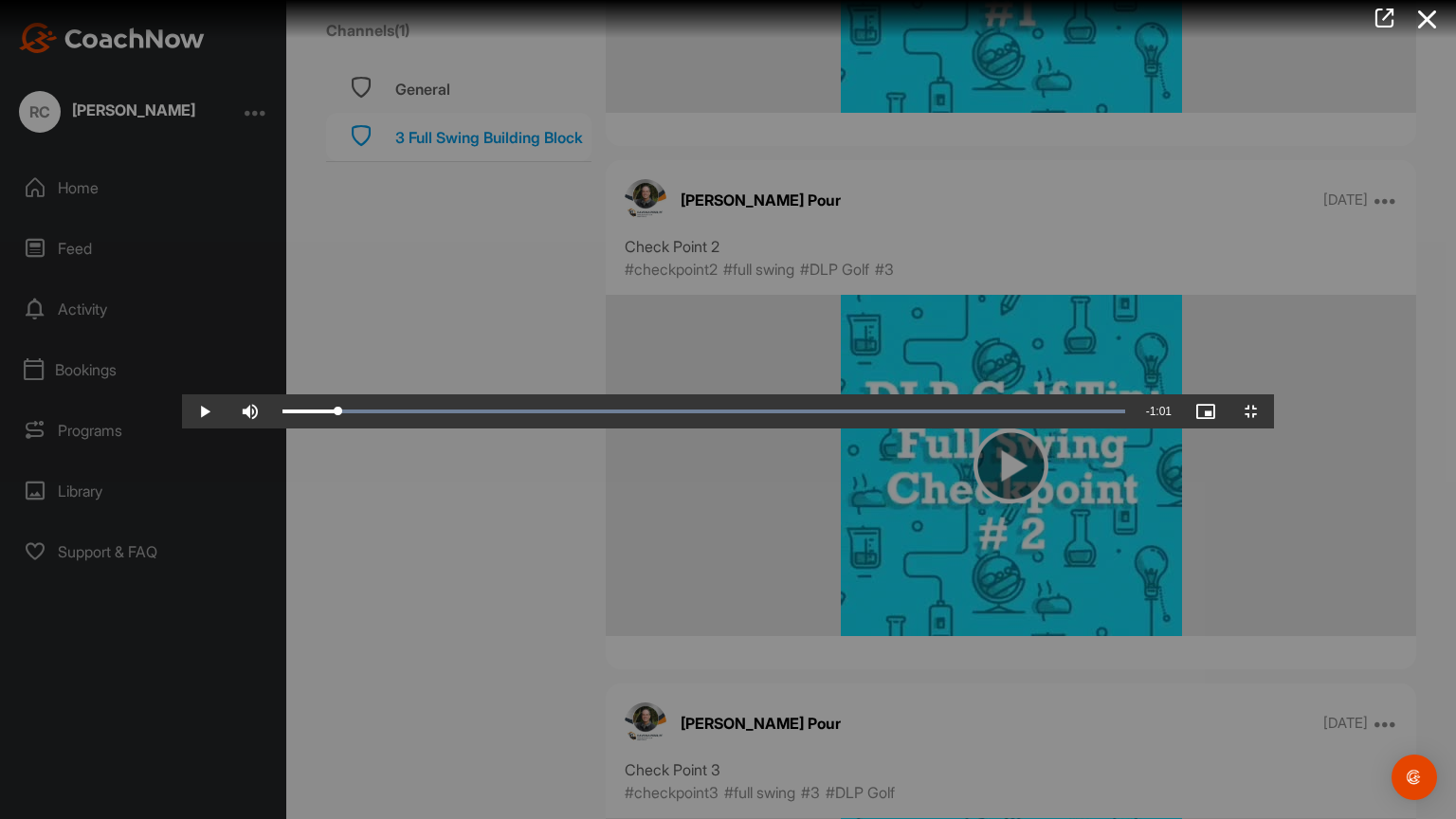 click at bounding box center [728, 410] 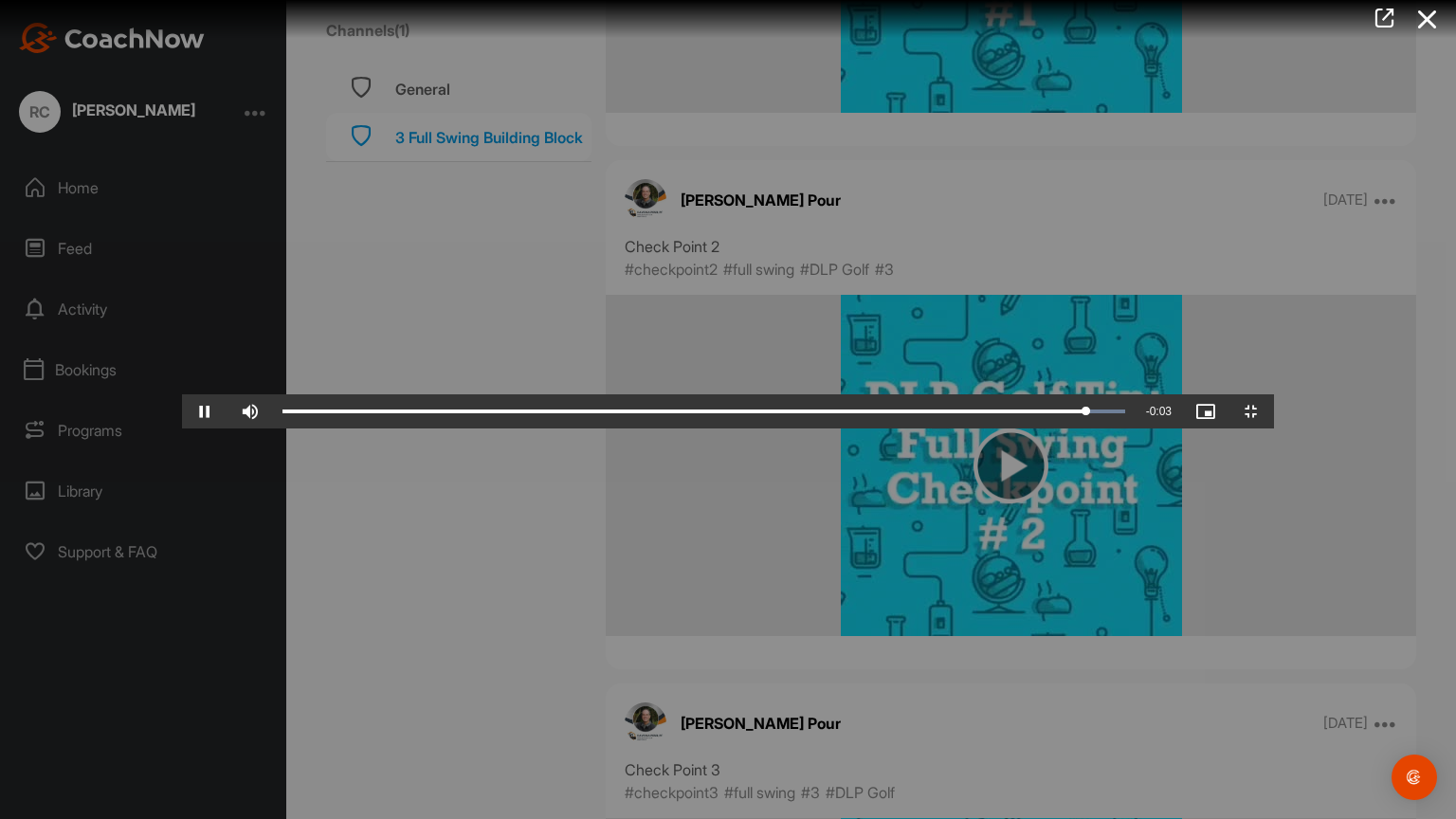 click at bounding box center [728, 410] 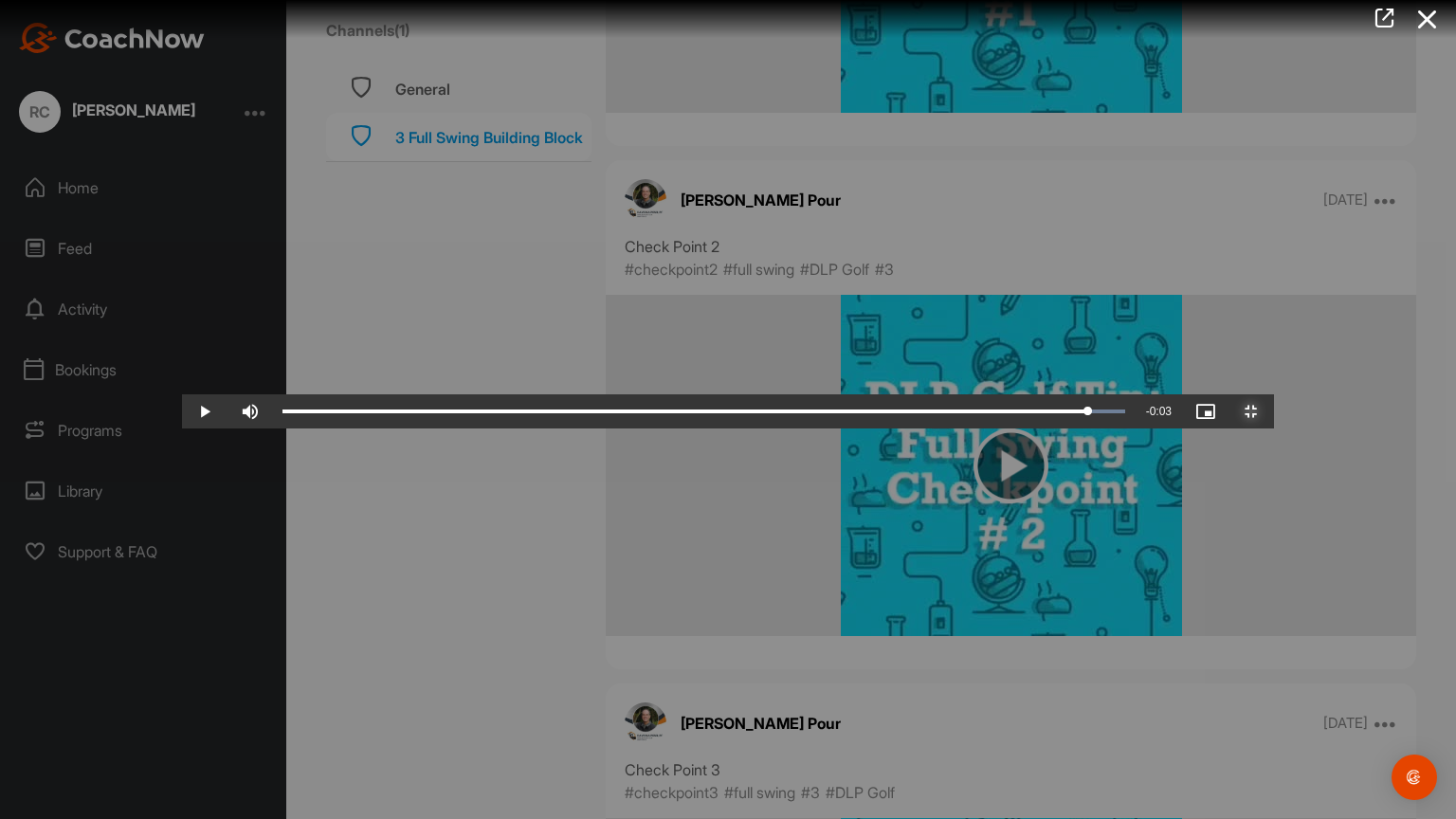 click at bounding box center [1251, 411] 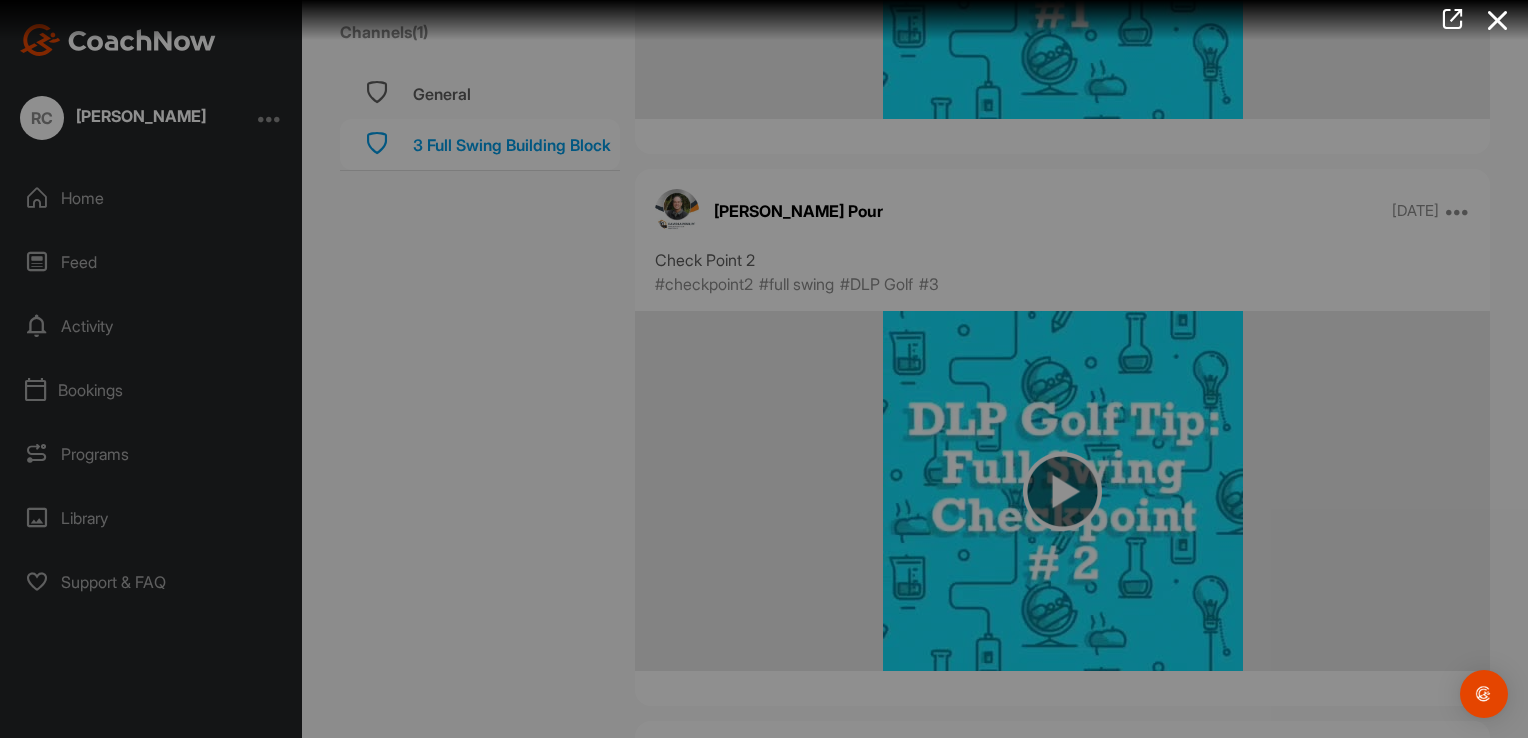 scroll, scrollTop: 387, scrollLeft: 0, axis: vertical 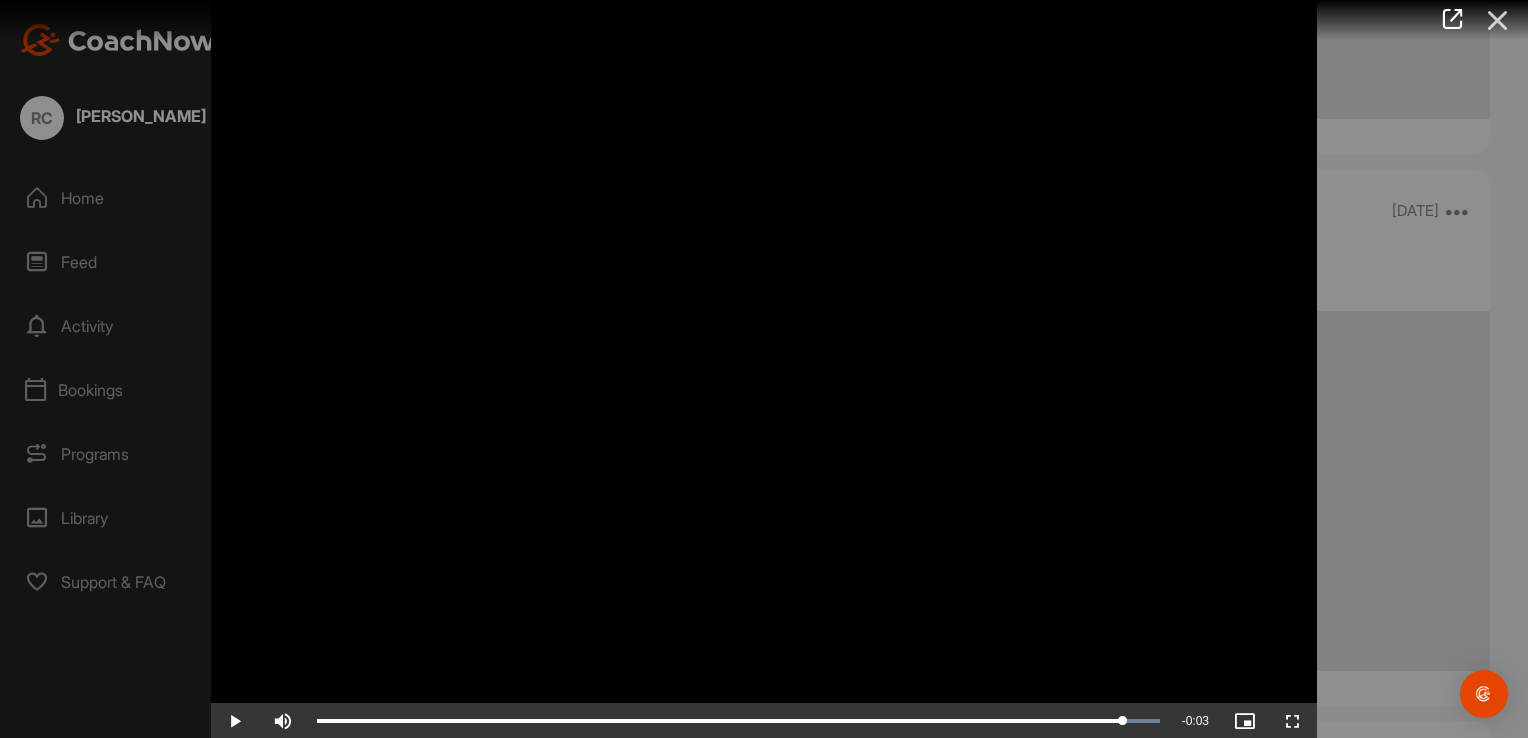click at bounding box center [1498, 20] 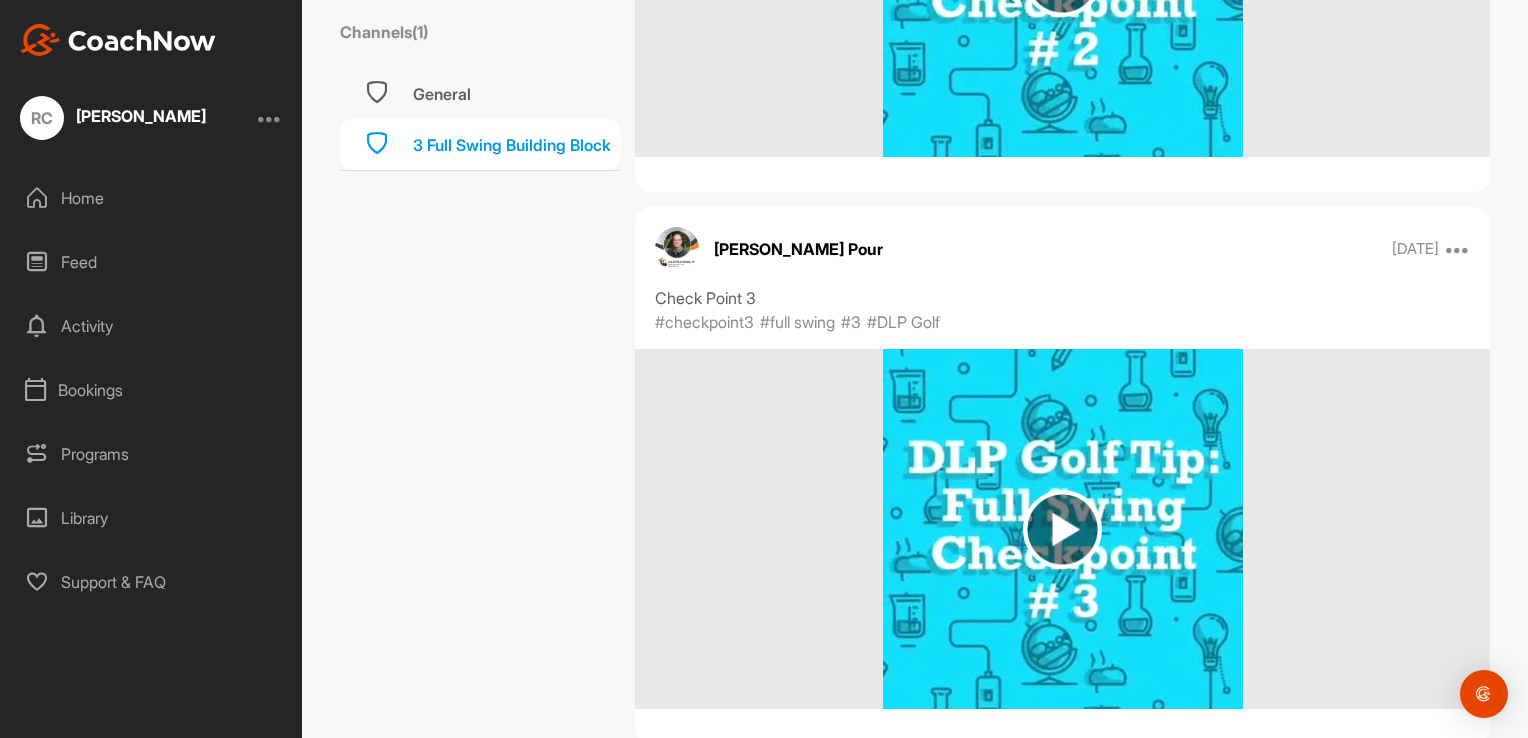scroll, scrollTop: 9674, scrollLeft: 0, axis: vertical 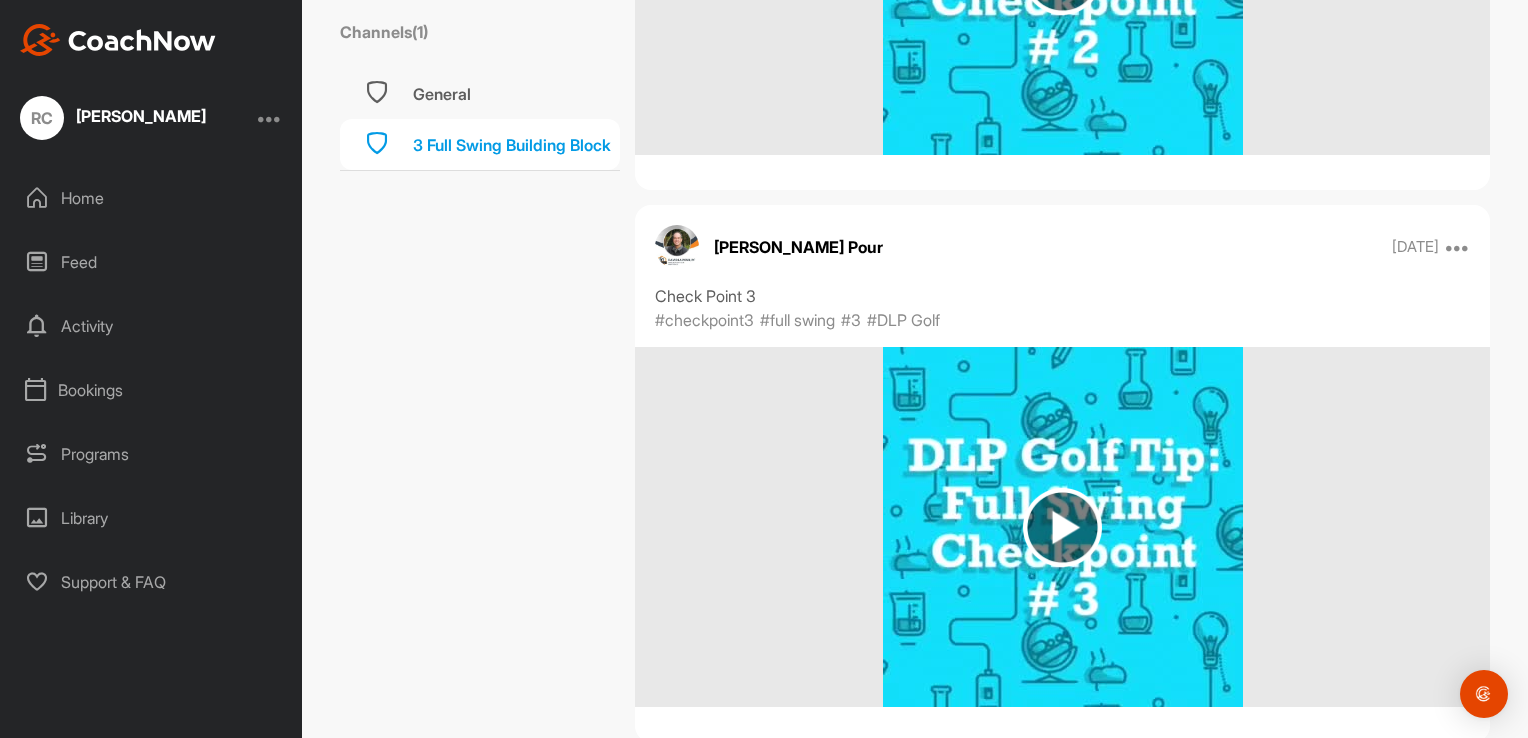 click at bounding box center (1062, 527) 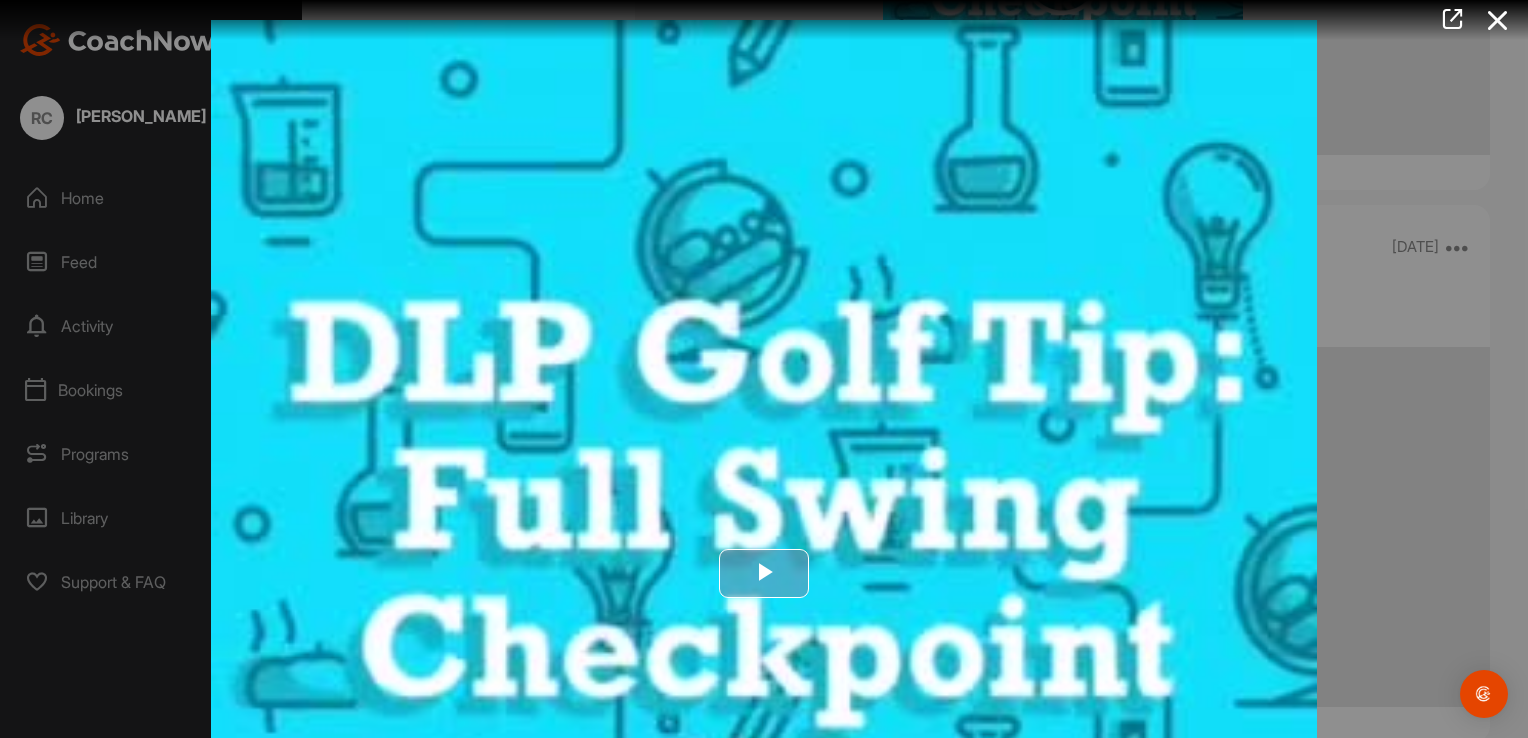drag, startPoint x: 765, startPoint y: 571, endPoint x: 1293, endPoint y: 712, distance: 546.5025 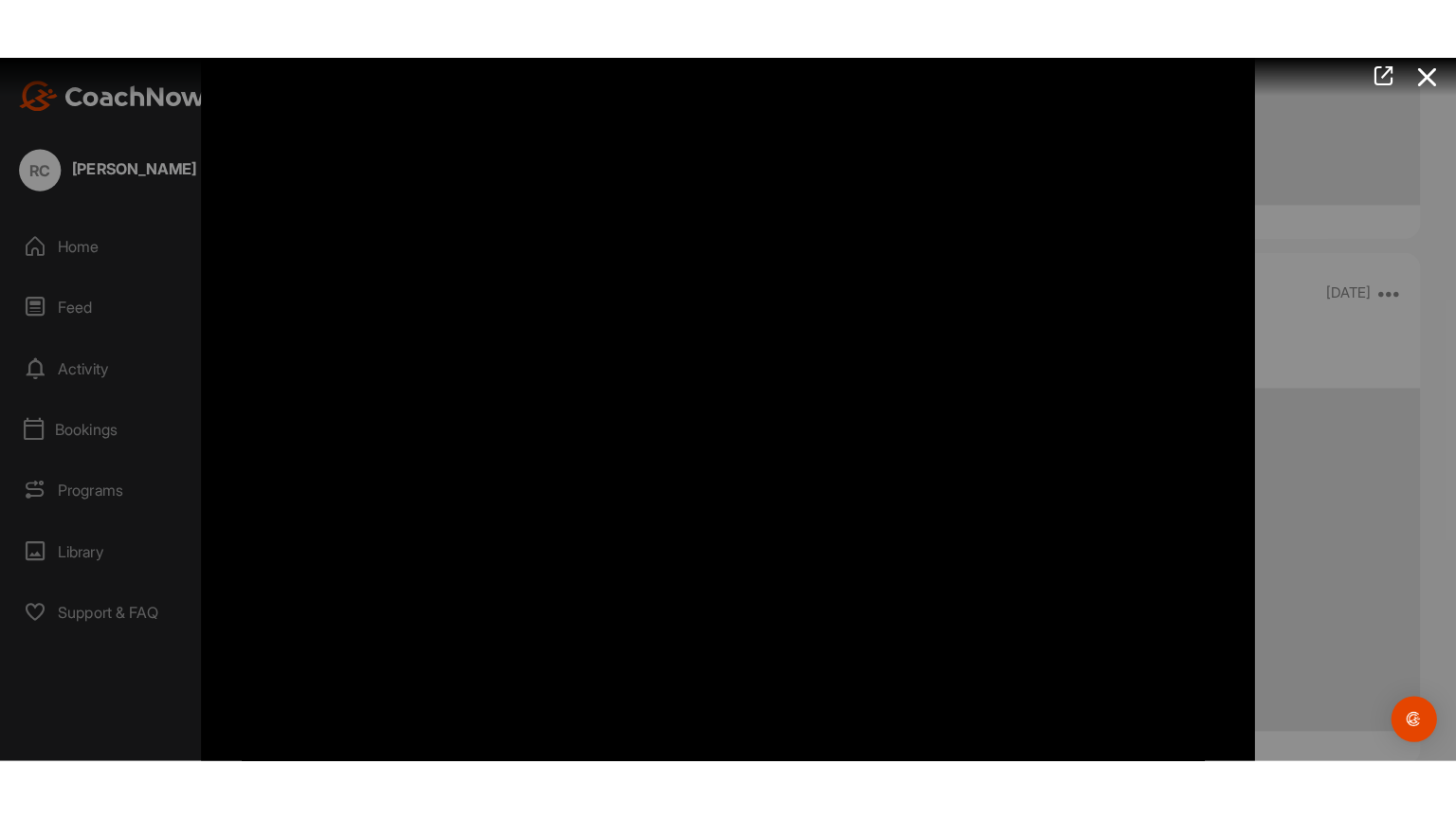 scroll, scrollTop: 367, scrollLeft: 0, axis: vertical 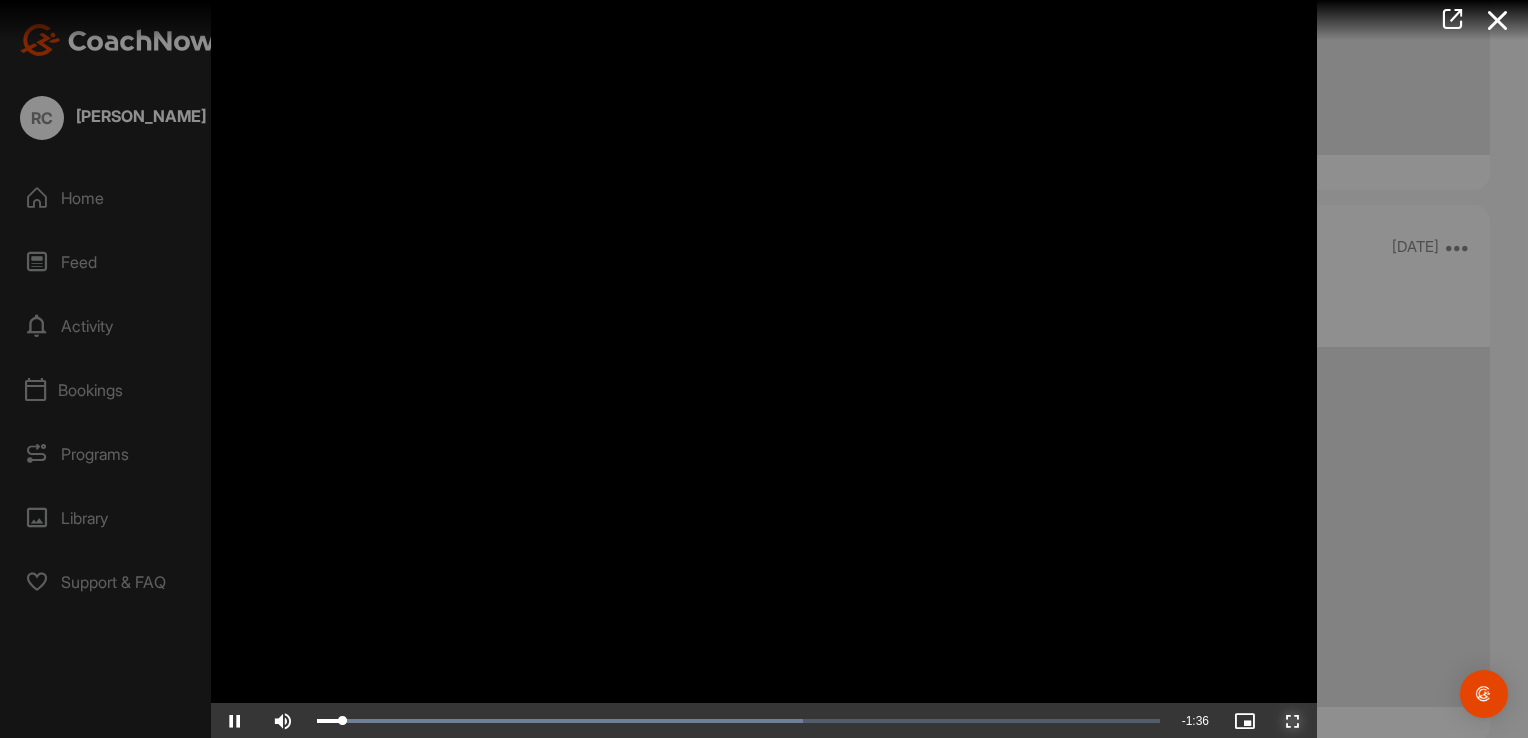 click at bounding box center (1293, 721) 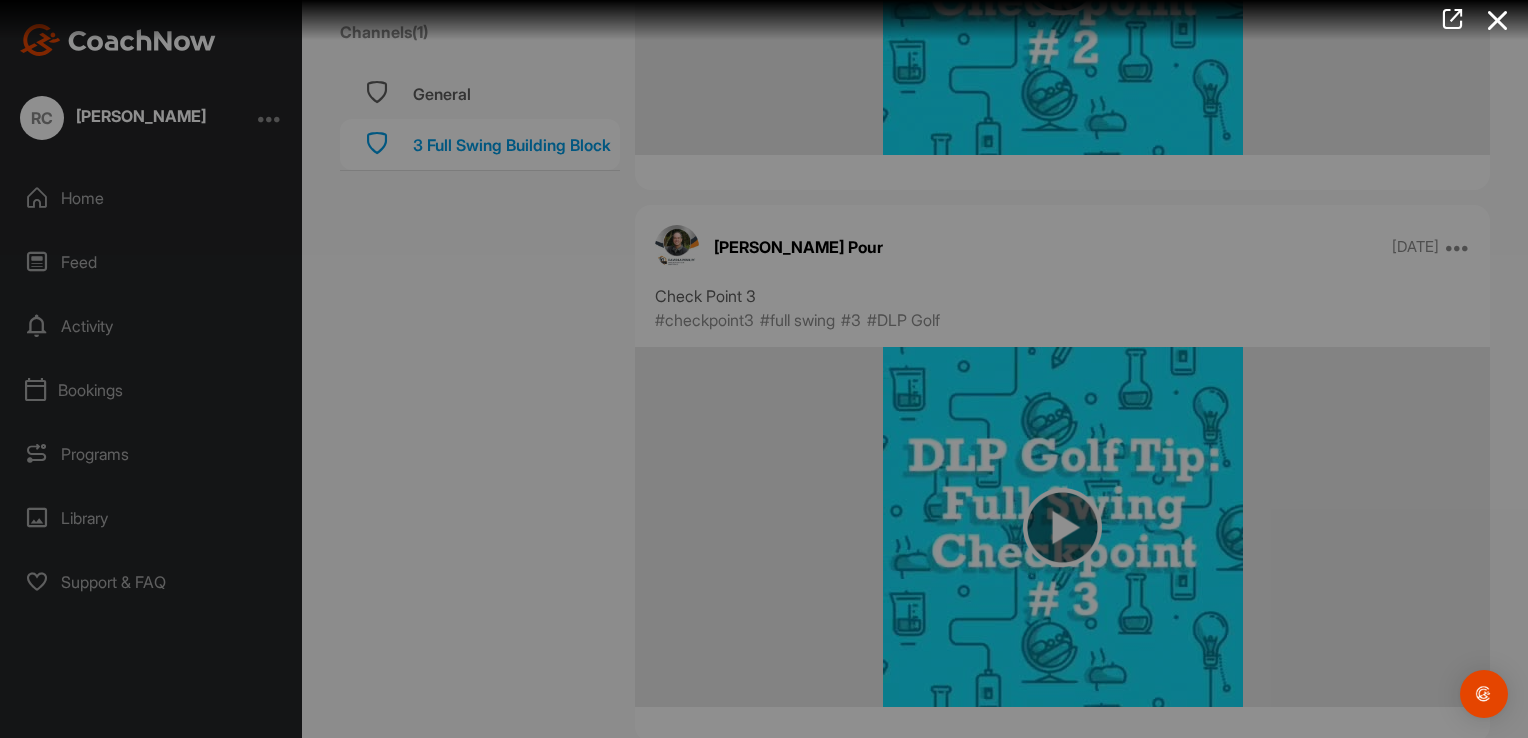 scroll, scrollTop: 0, scrollLeft: 0, axis: both 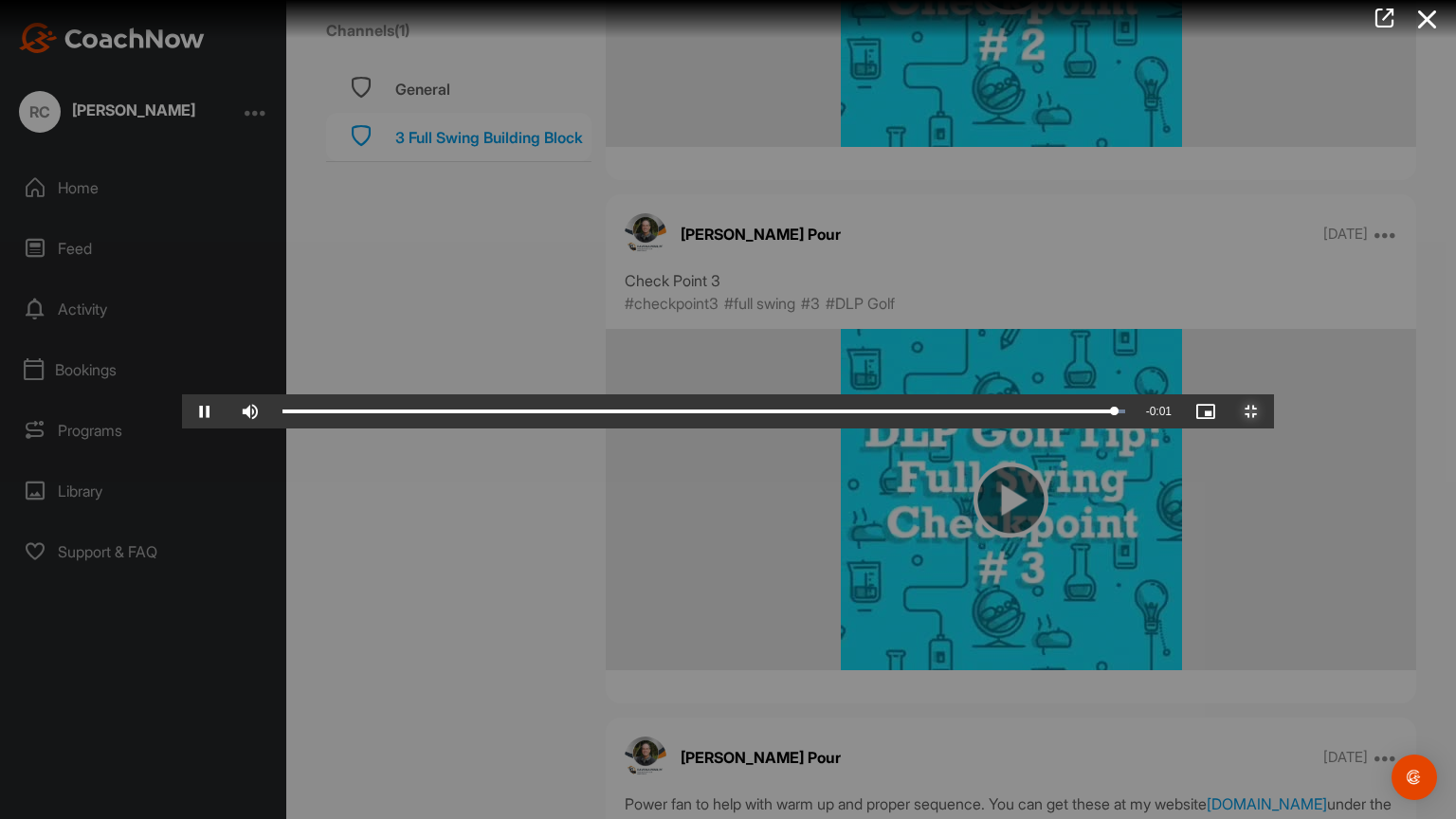 click at bounding box center (1251, 411) 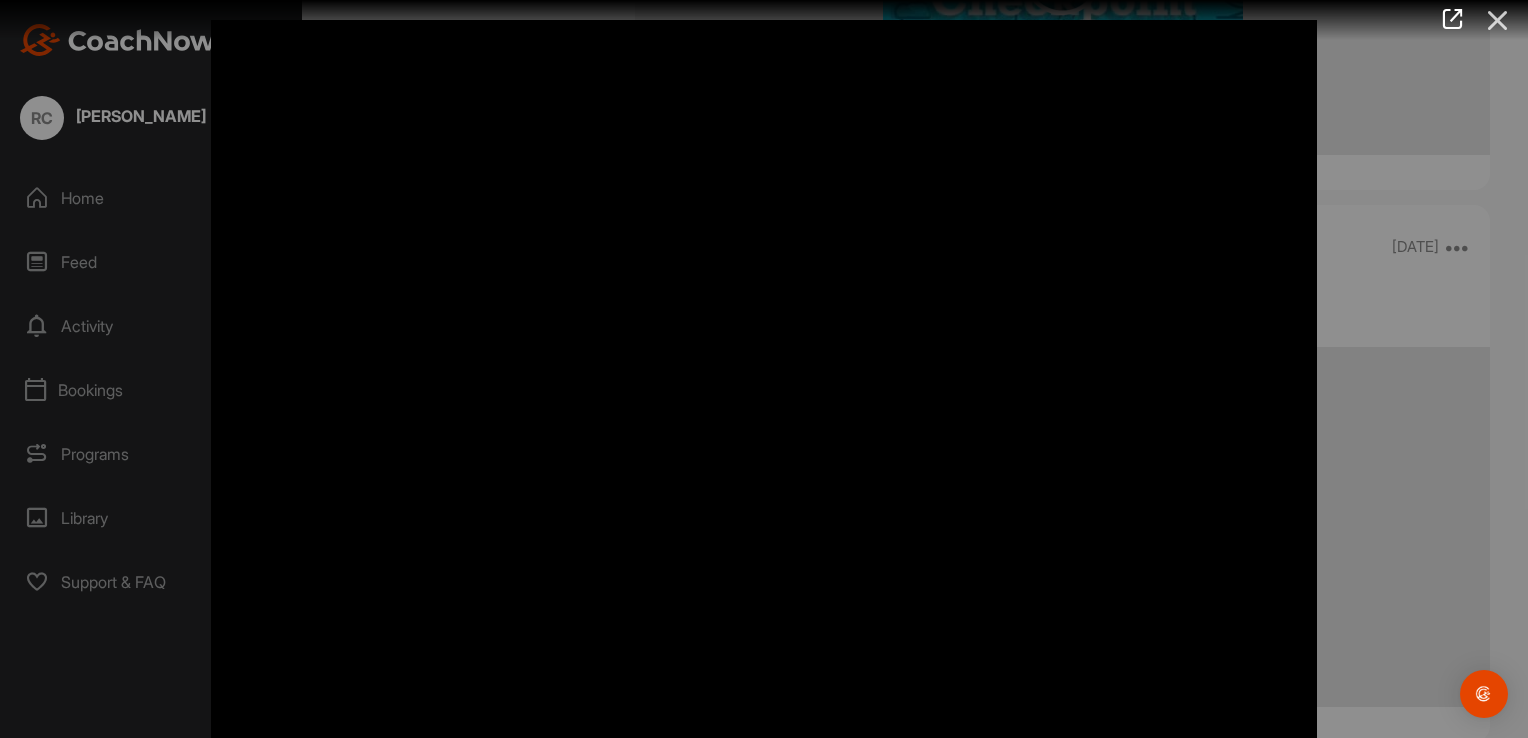 click at bounding box center (1498, 20) 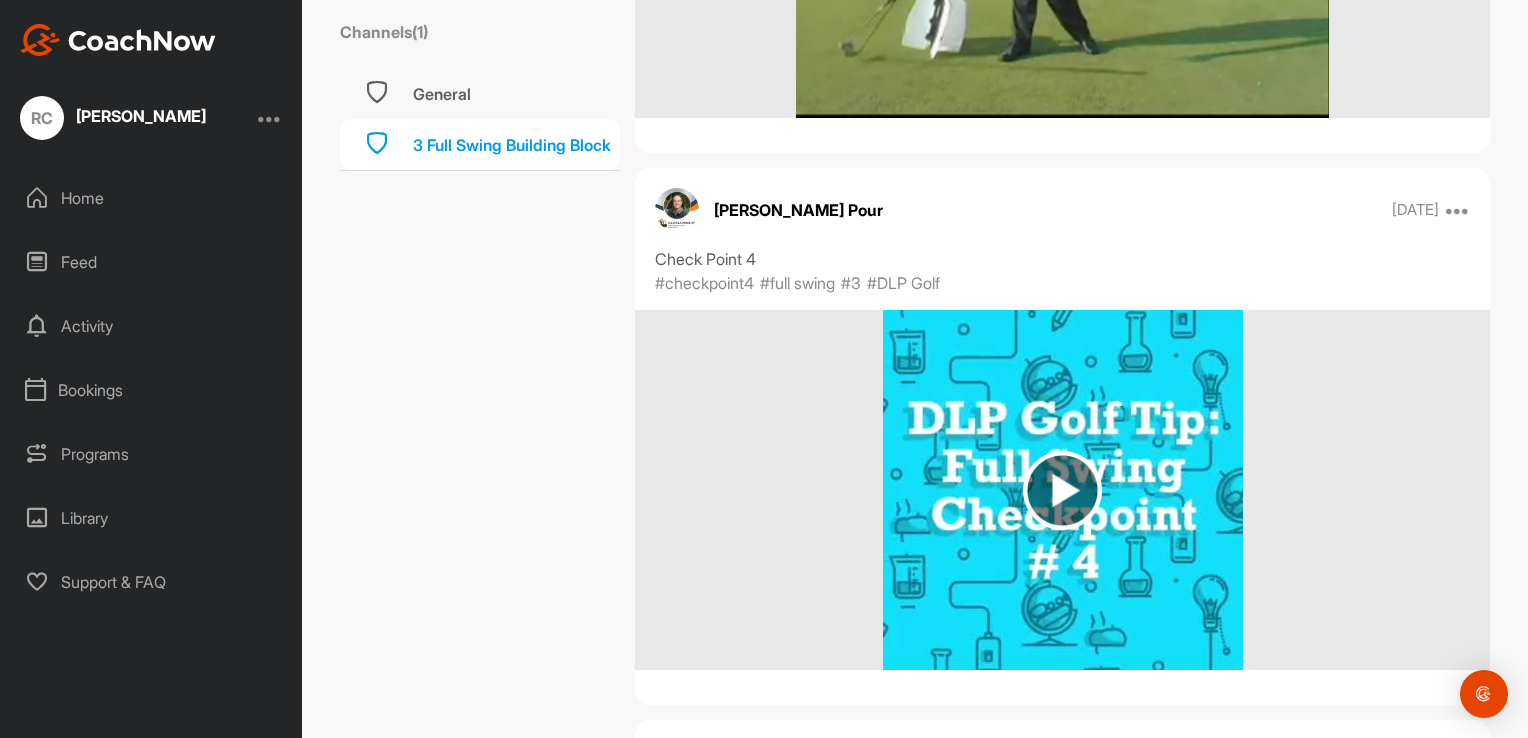scroll, scrollTop: 10880, scrollLeft: 0, axis: vertical 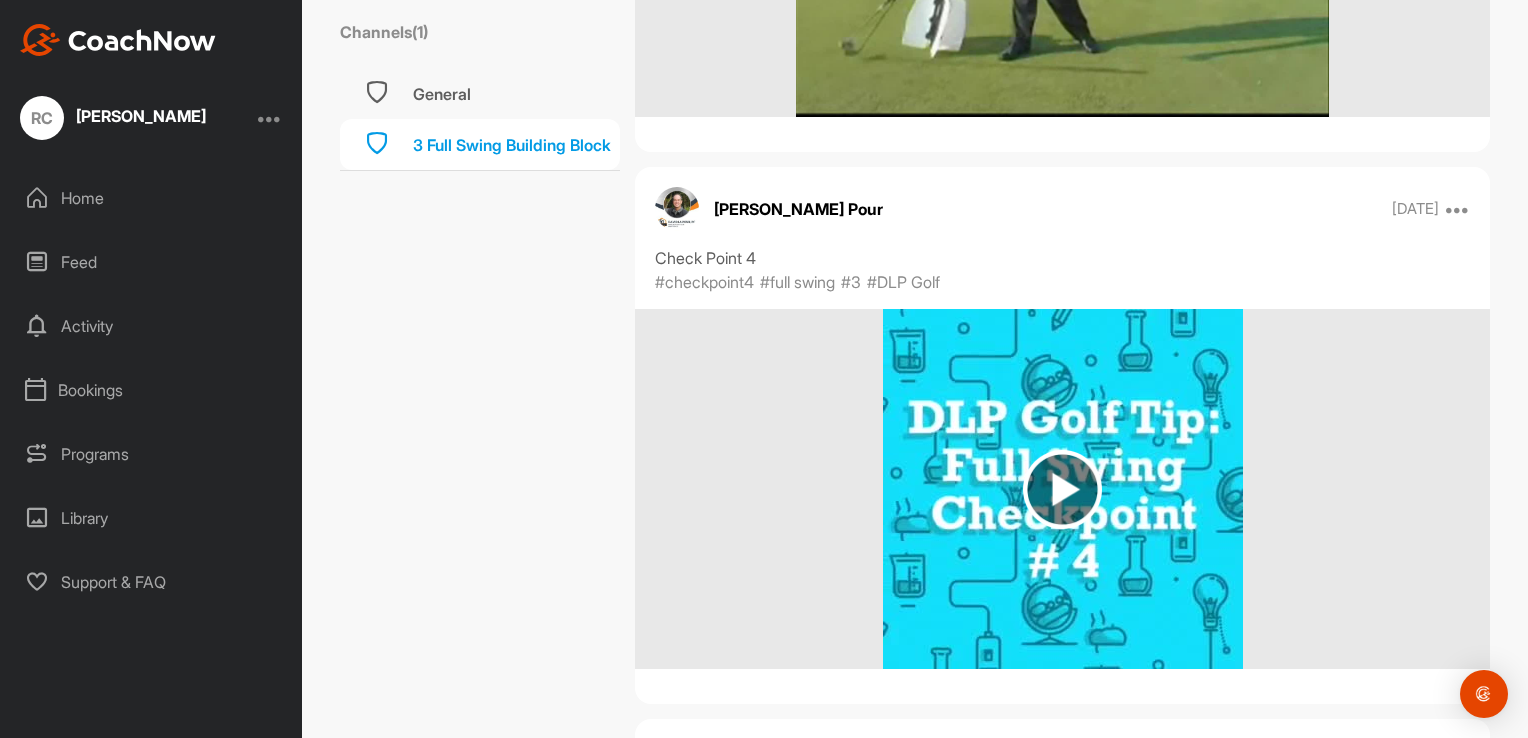 click at bounding box center [1062, 489] 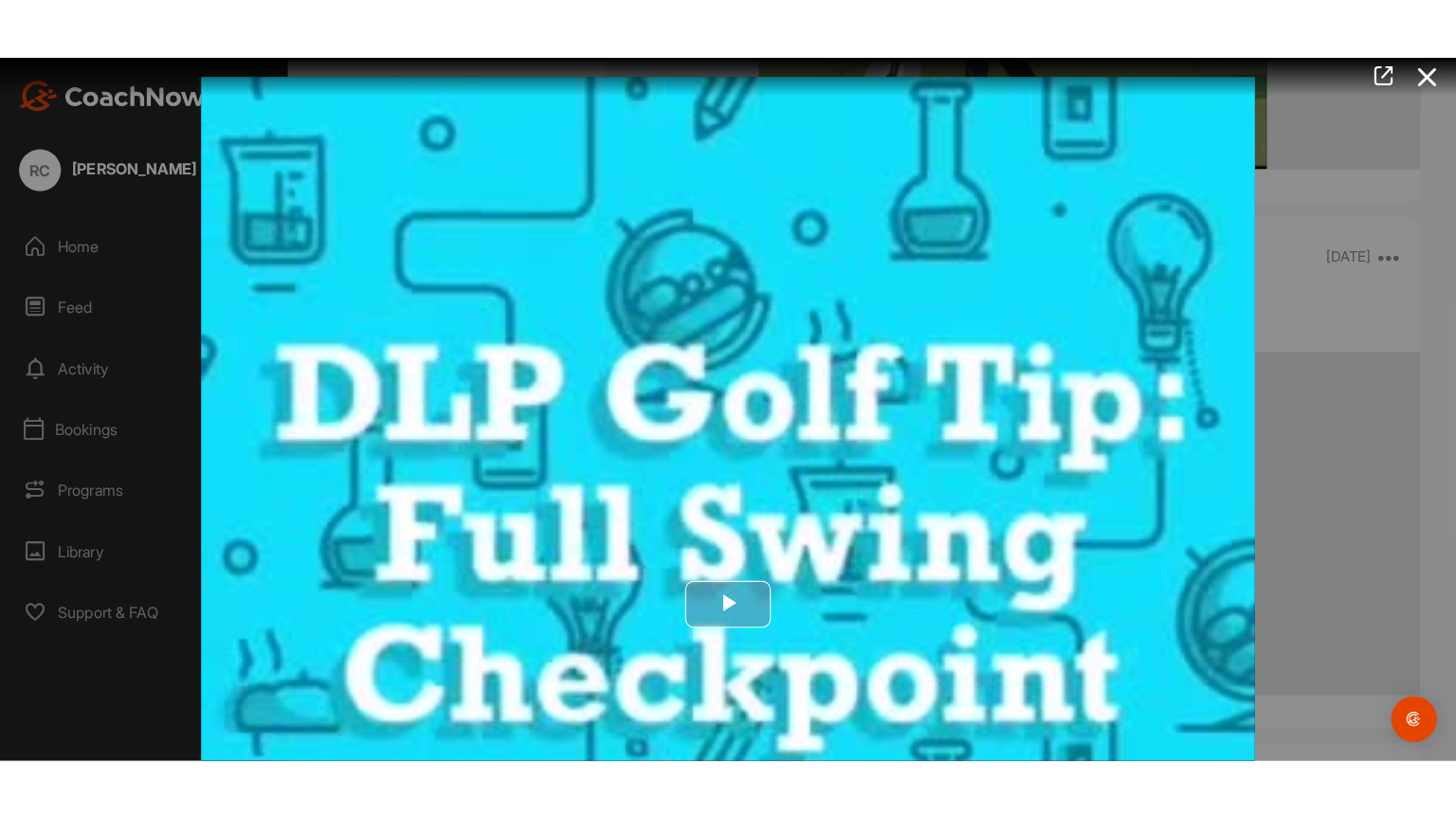 scroll, scrollTop: 367, scrollLeft: 0, axis: vertical 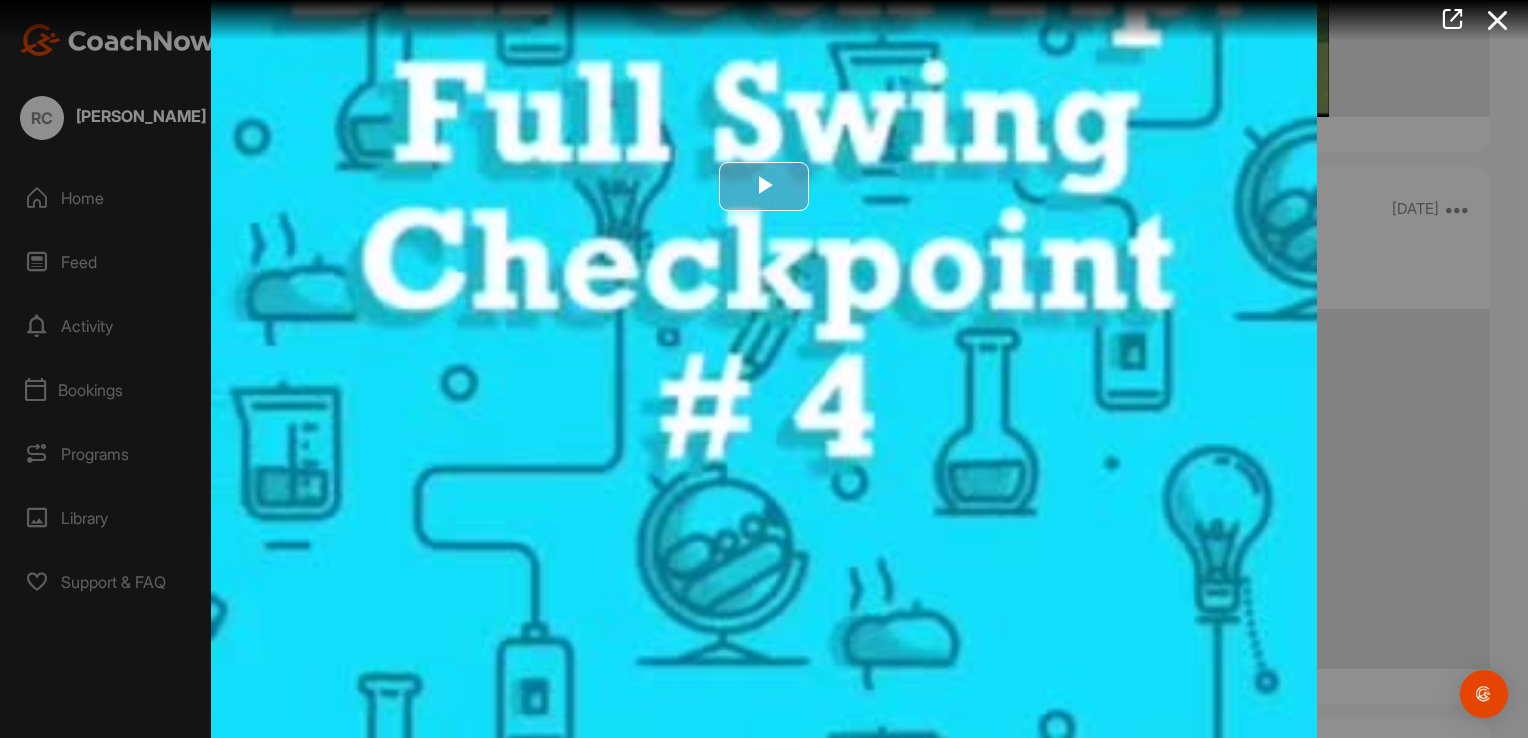 click at bounding box center [764, 186] 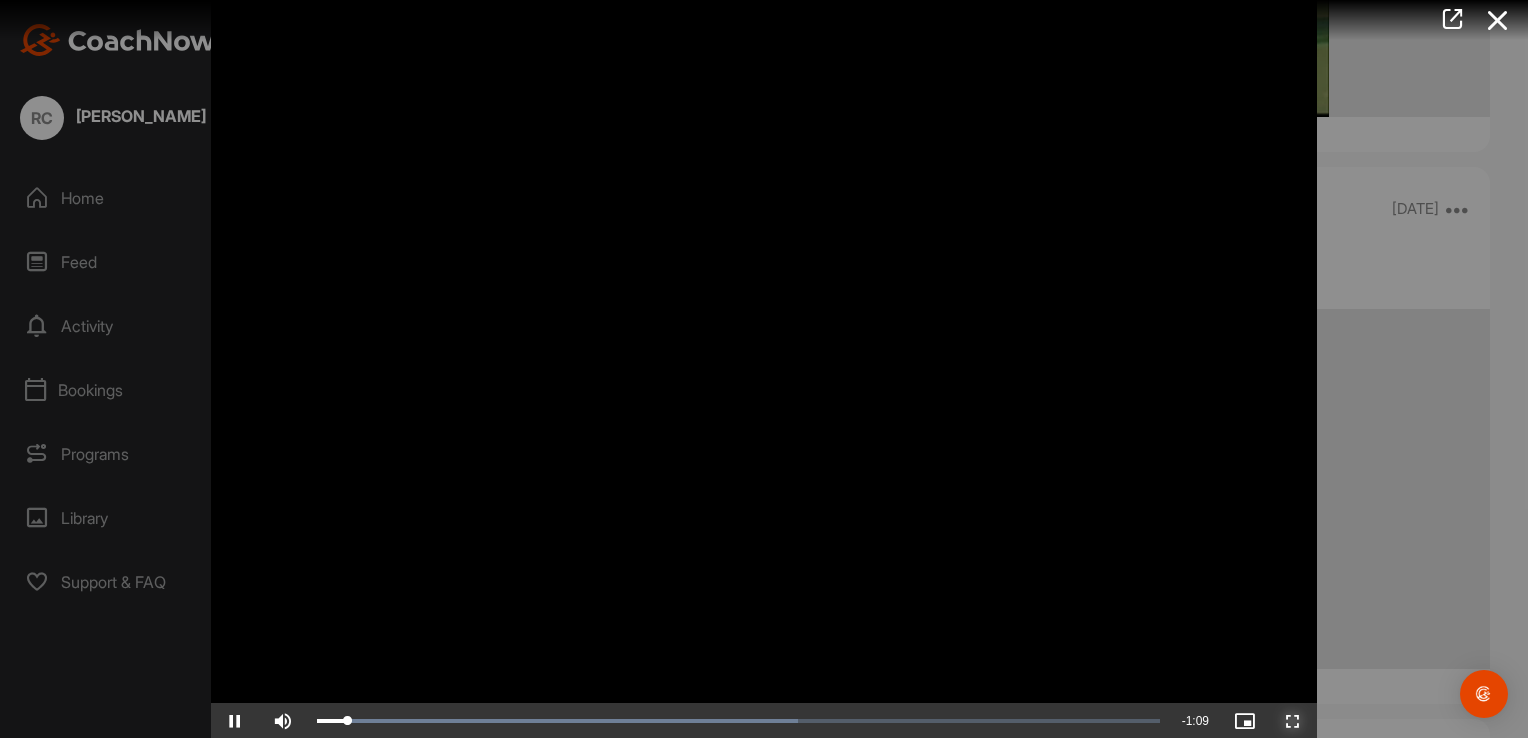 click at bounding box center (1293, 721) 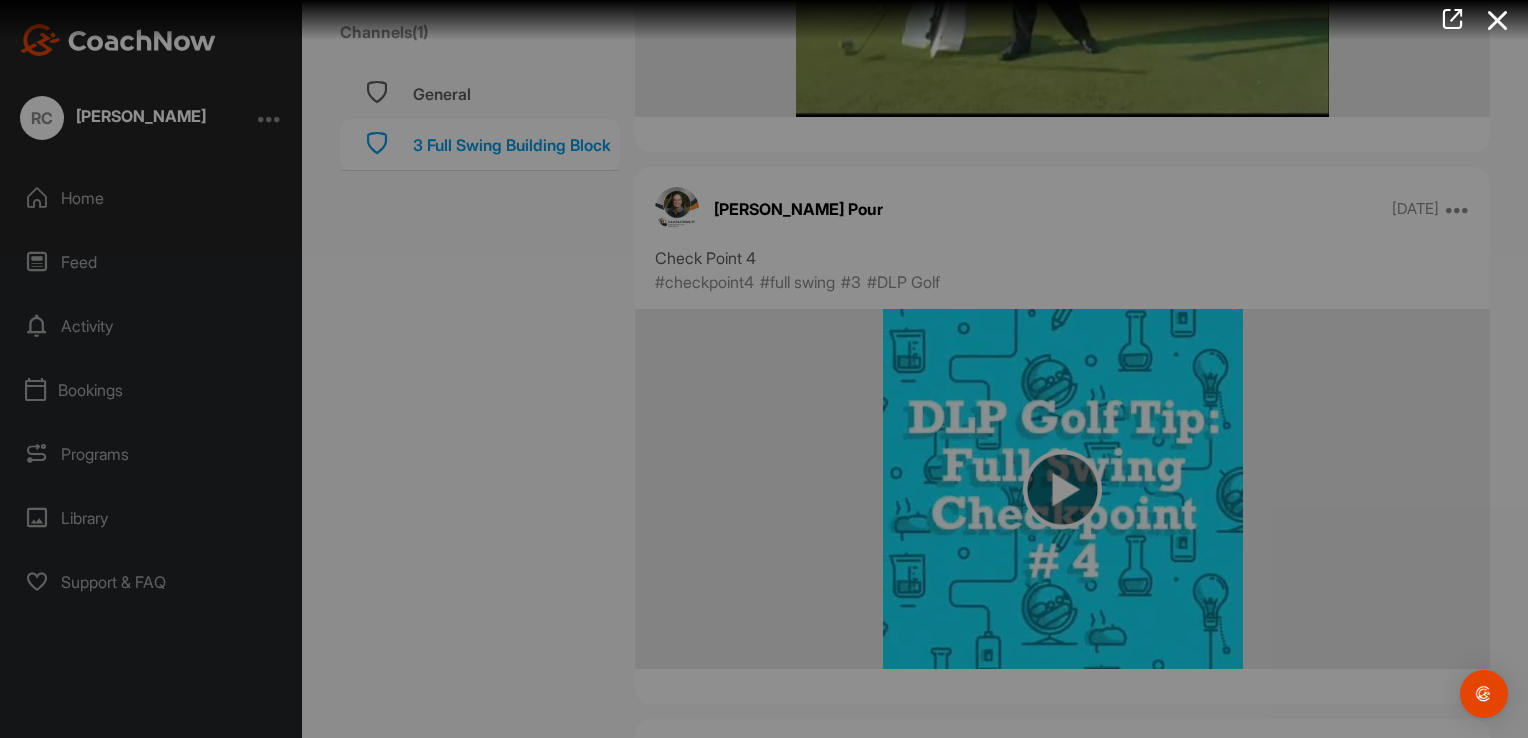 scroll, scrollTop: 0, scrollLeft: 0, axis: both 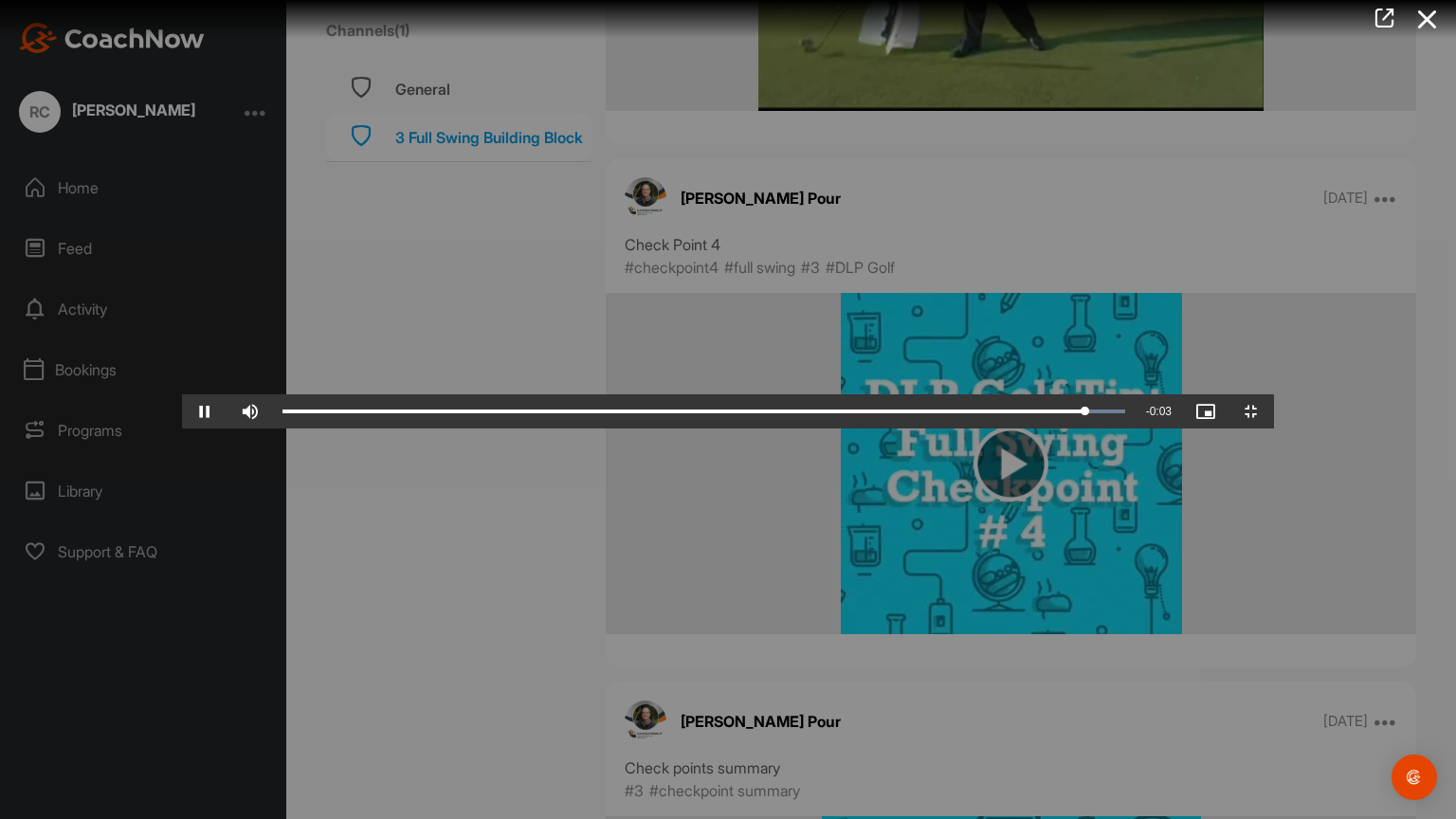 click at bounding box center [728, 410] 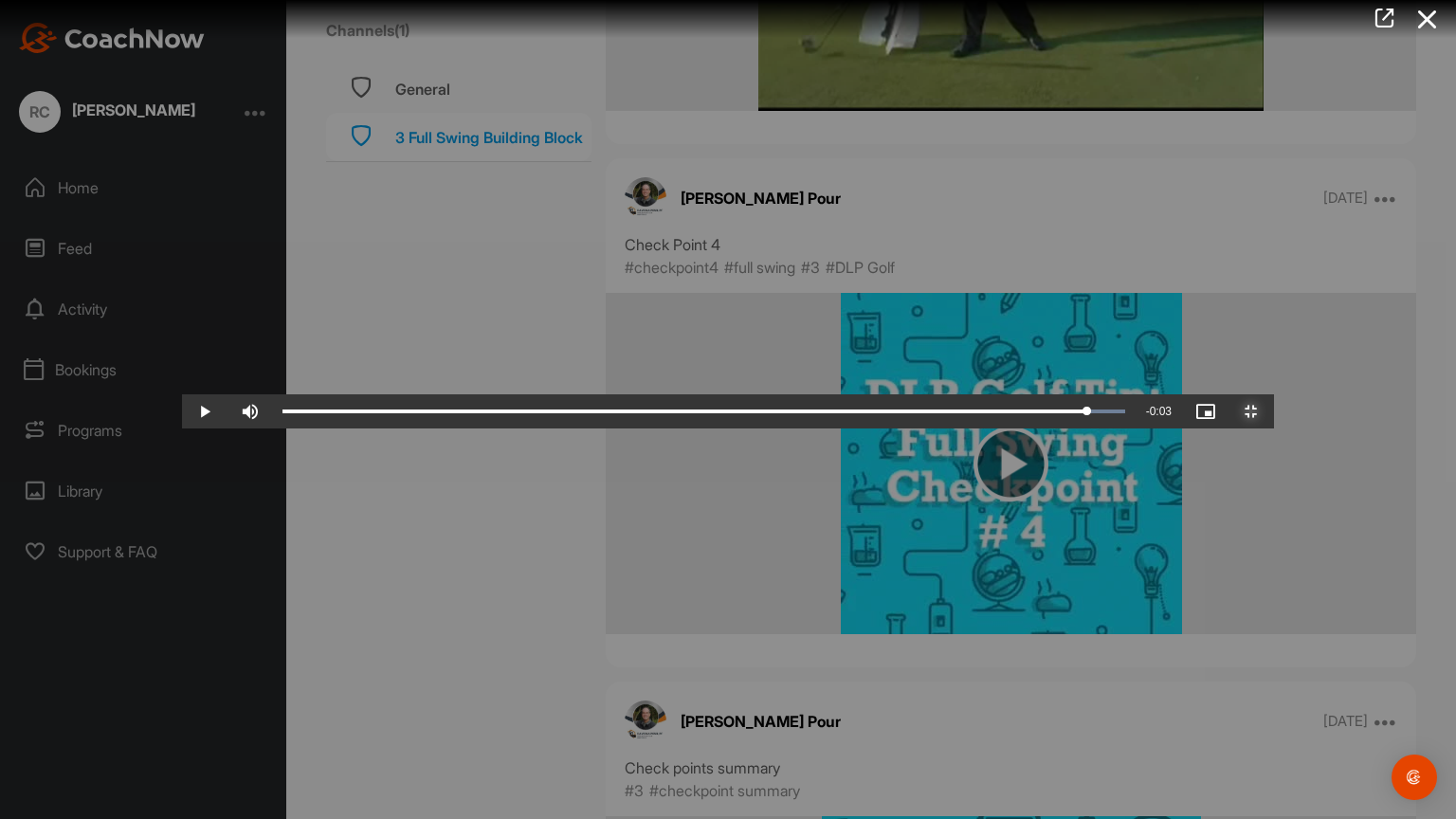click at bounding box center [1251, 411] 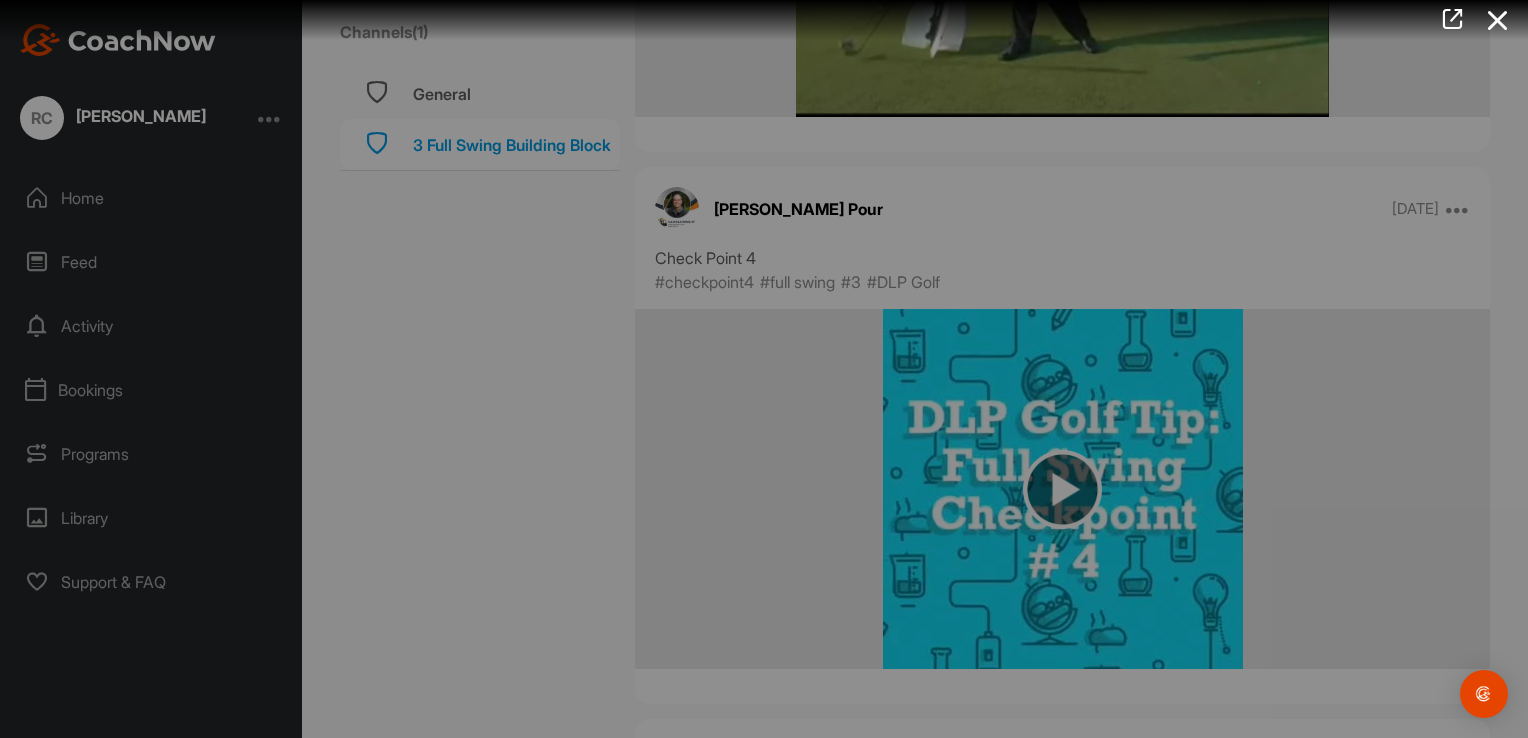 scroll, scrollTop: 0, scrollLeft: 0, axis: both 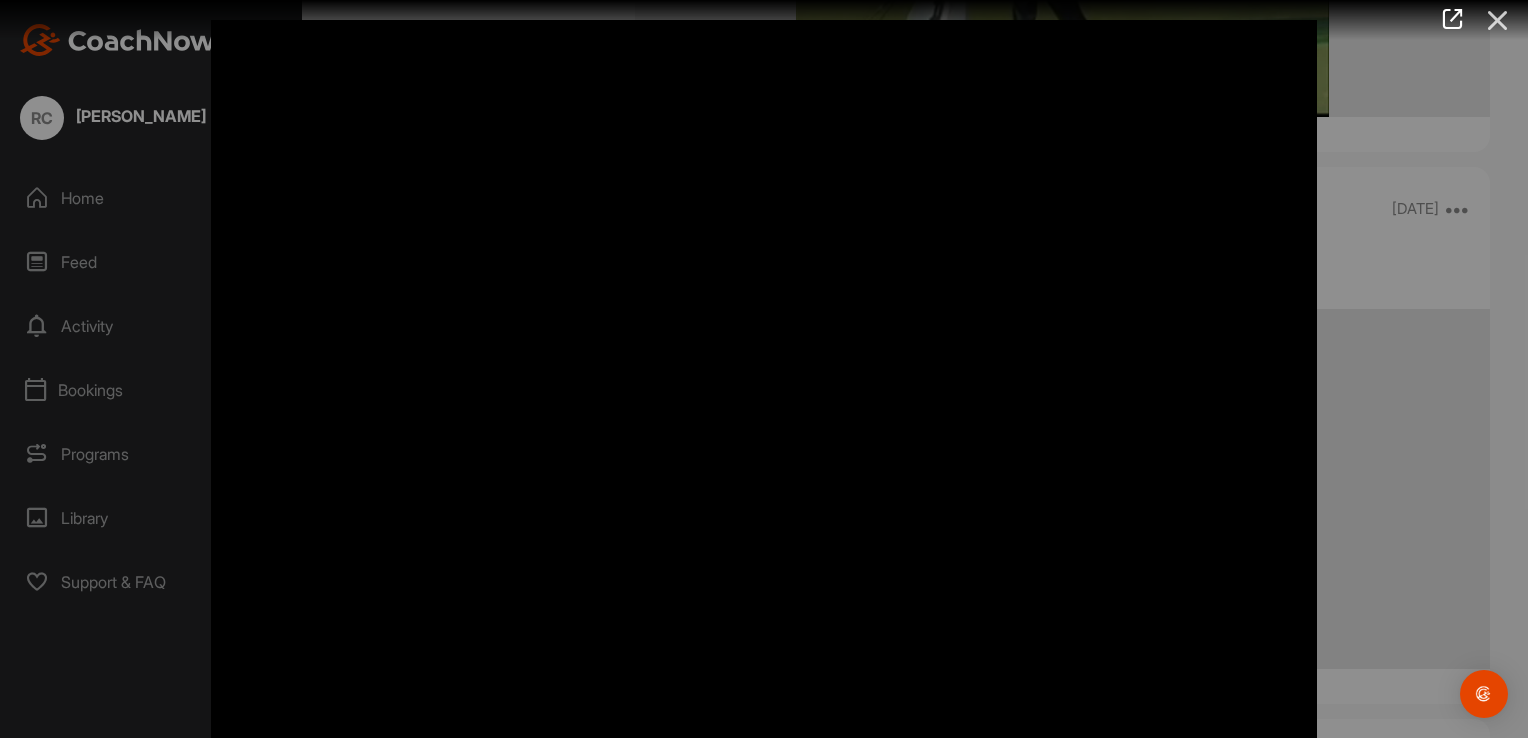 click at bounding box center (1498, 20) 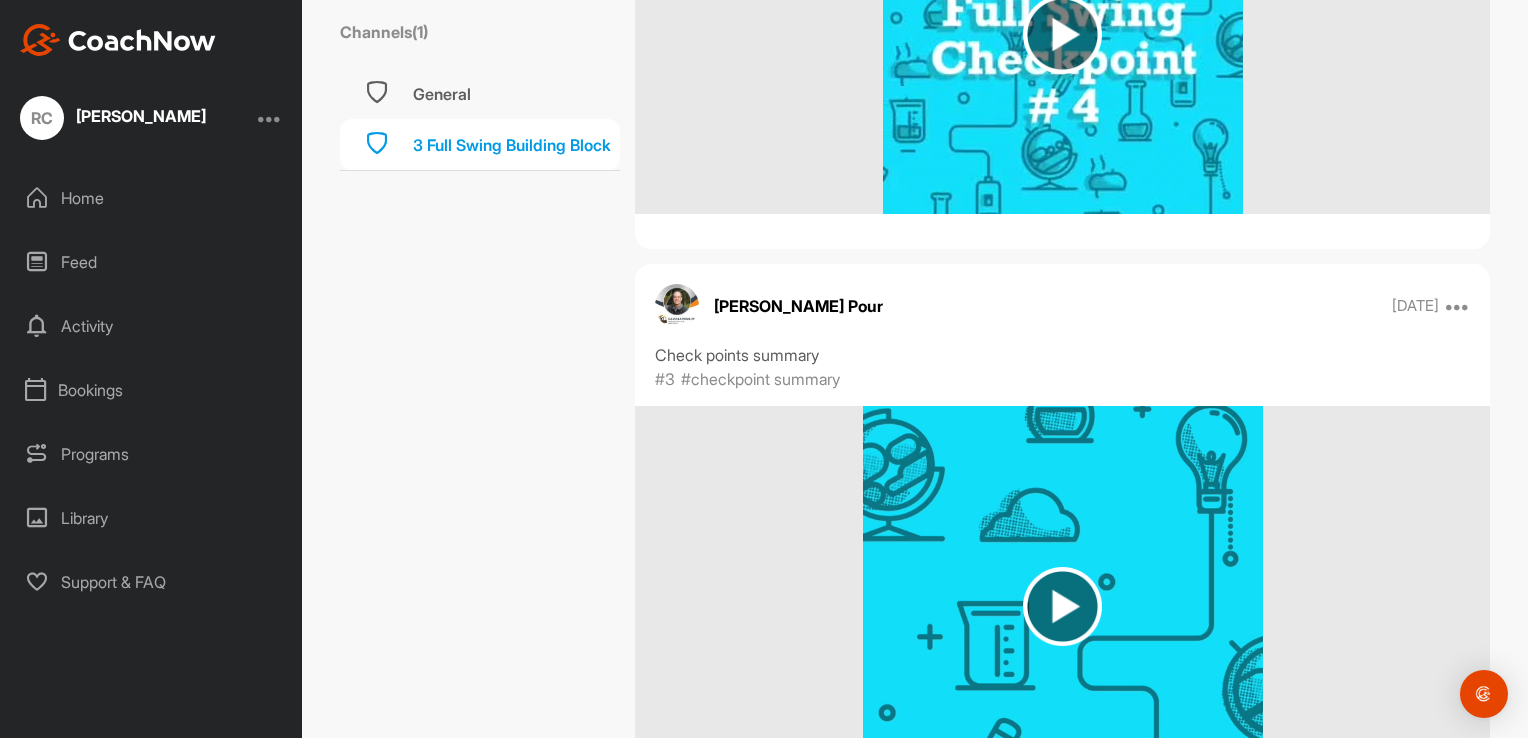 scroll, scrollTop: 11338, scrollLeft: 0, axis: vertical 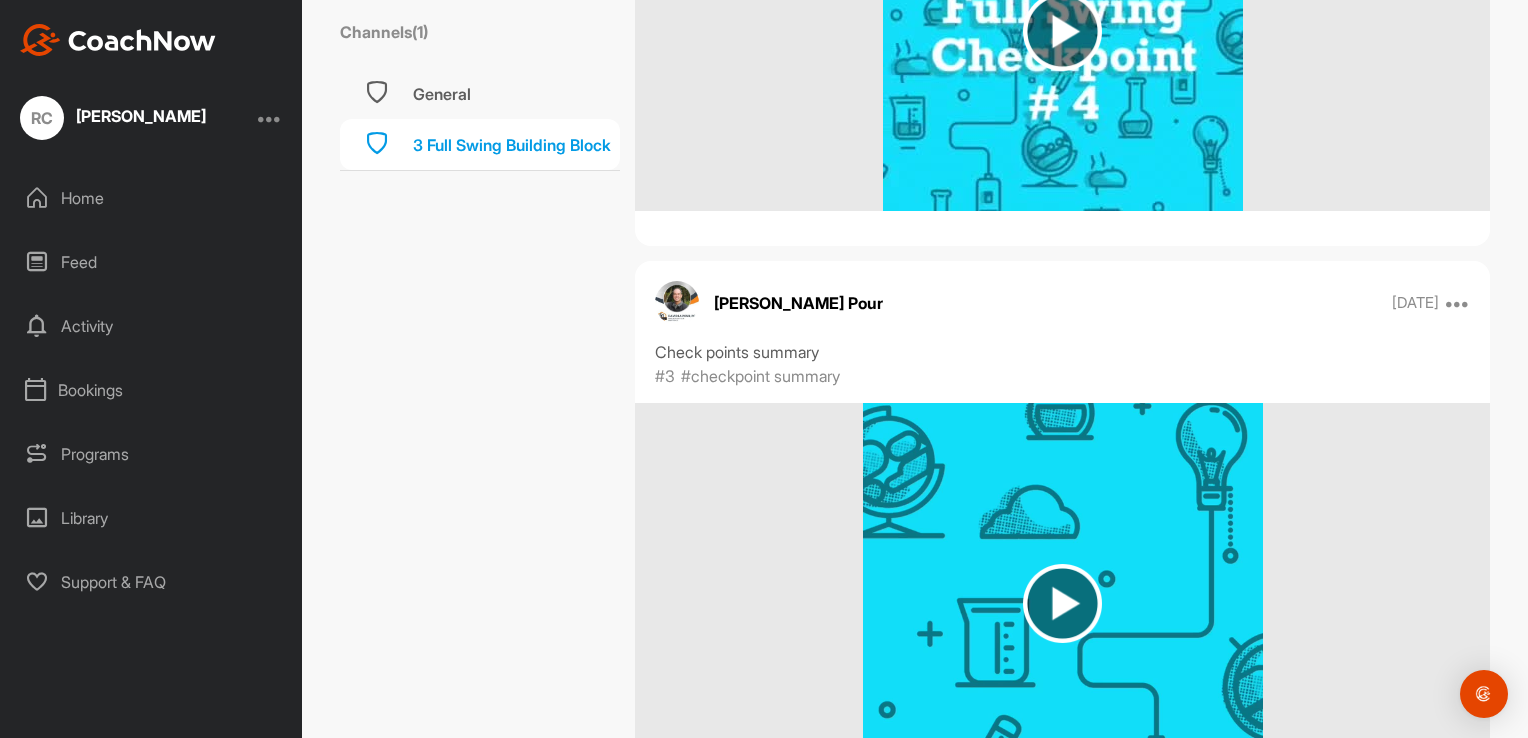 click at bounding box center (1062, 603) 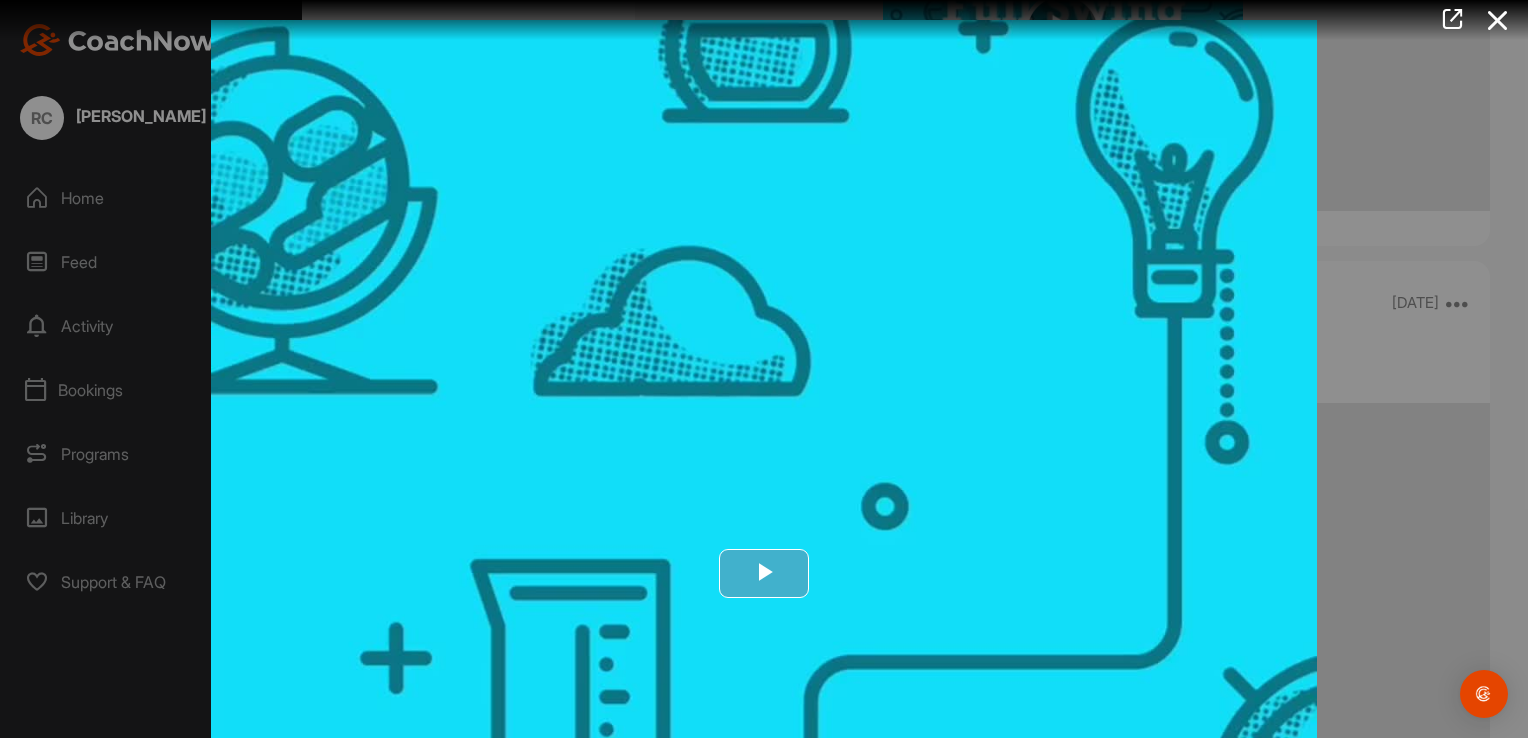 click at bounding box center (764, 573) 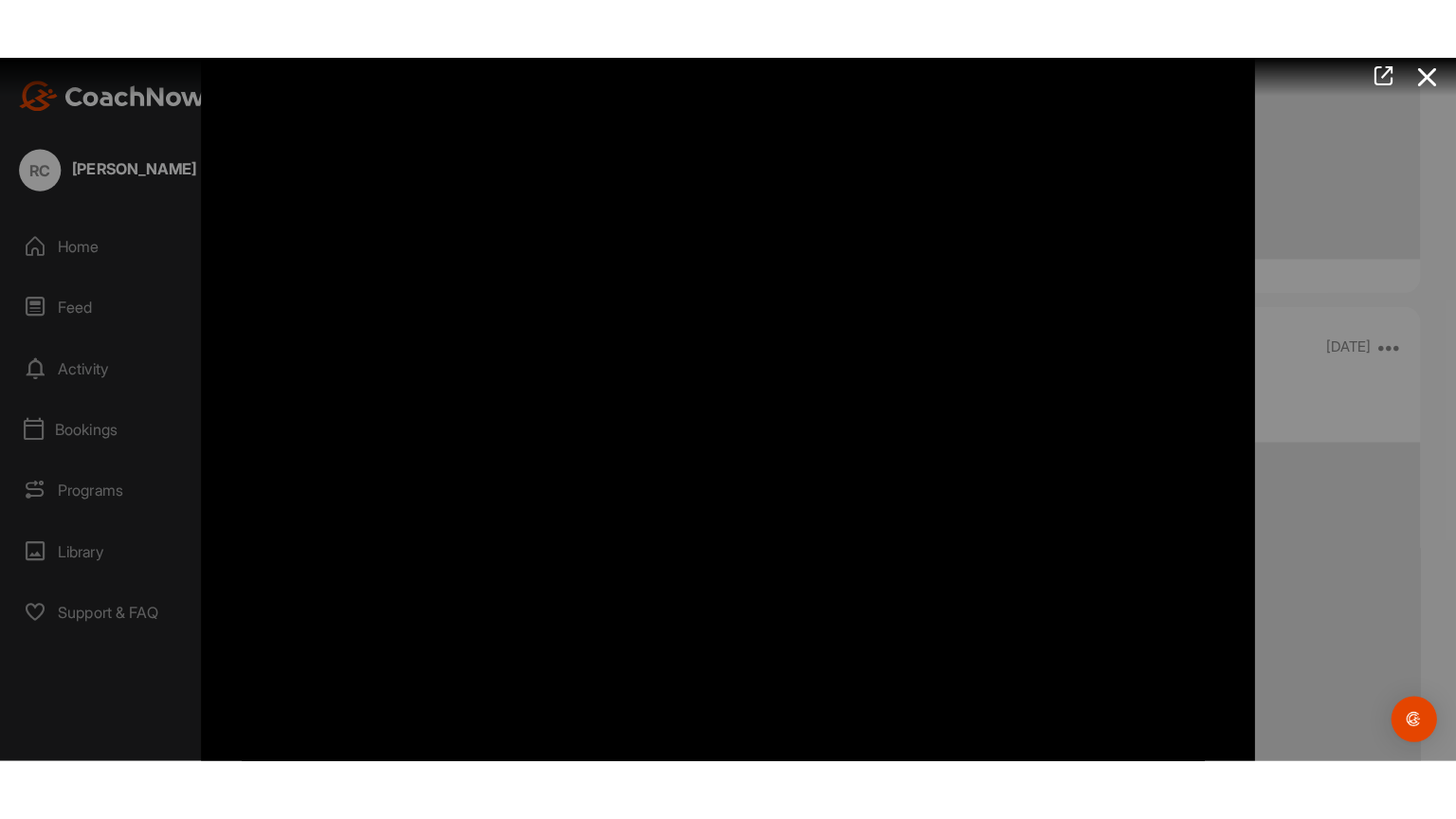 scroll, scrollTop: 367, scrollLeft: 0, axis: vertical 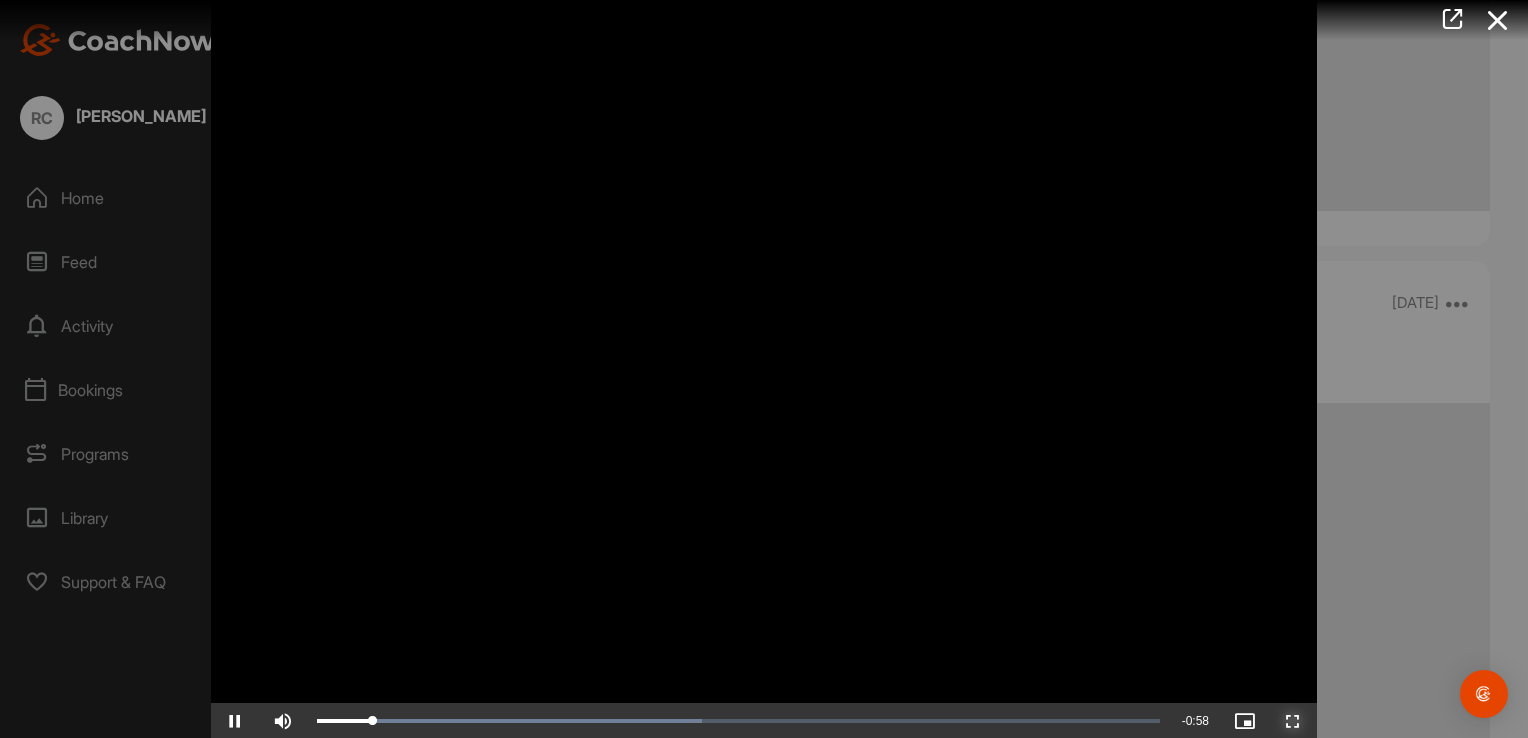 click at bounding box center [1293, 721] 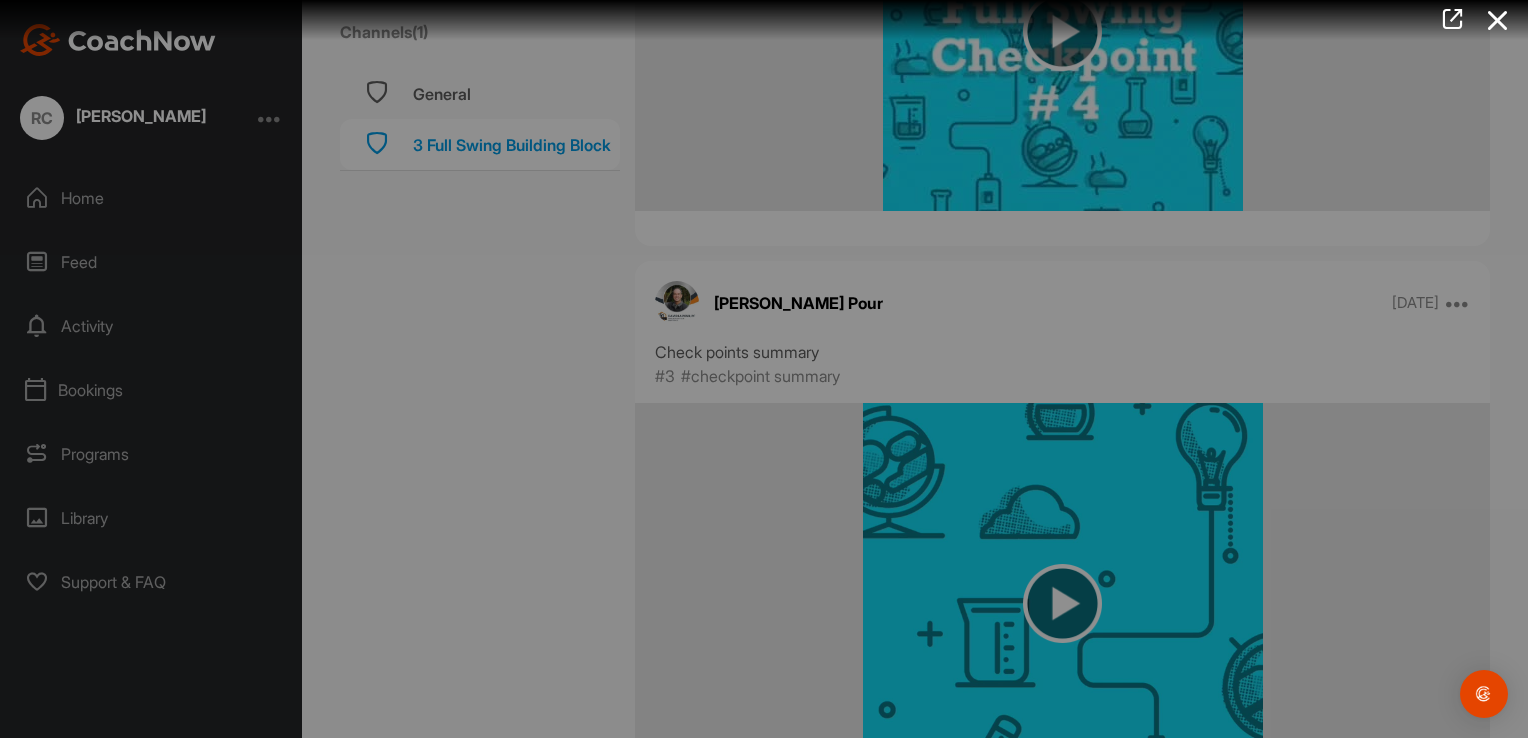 scroll, scrollTop: 0, scrollLeft: 0, axis: both 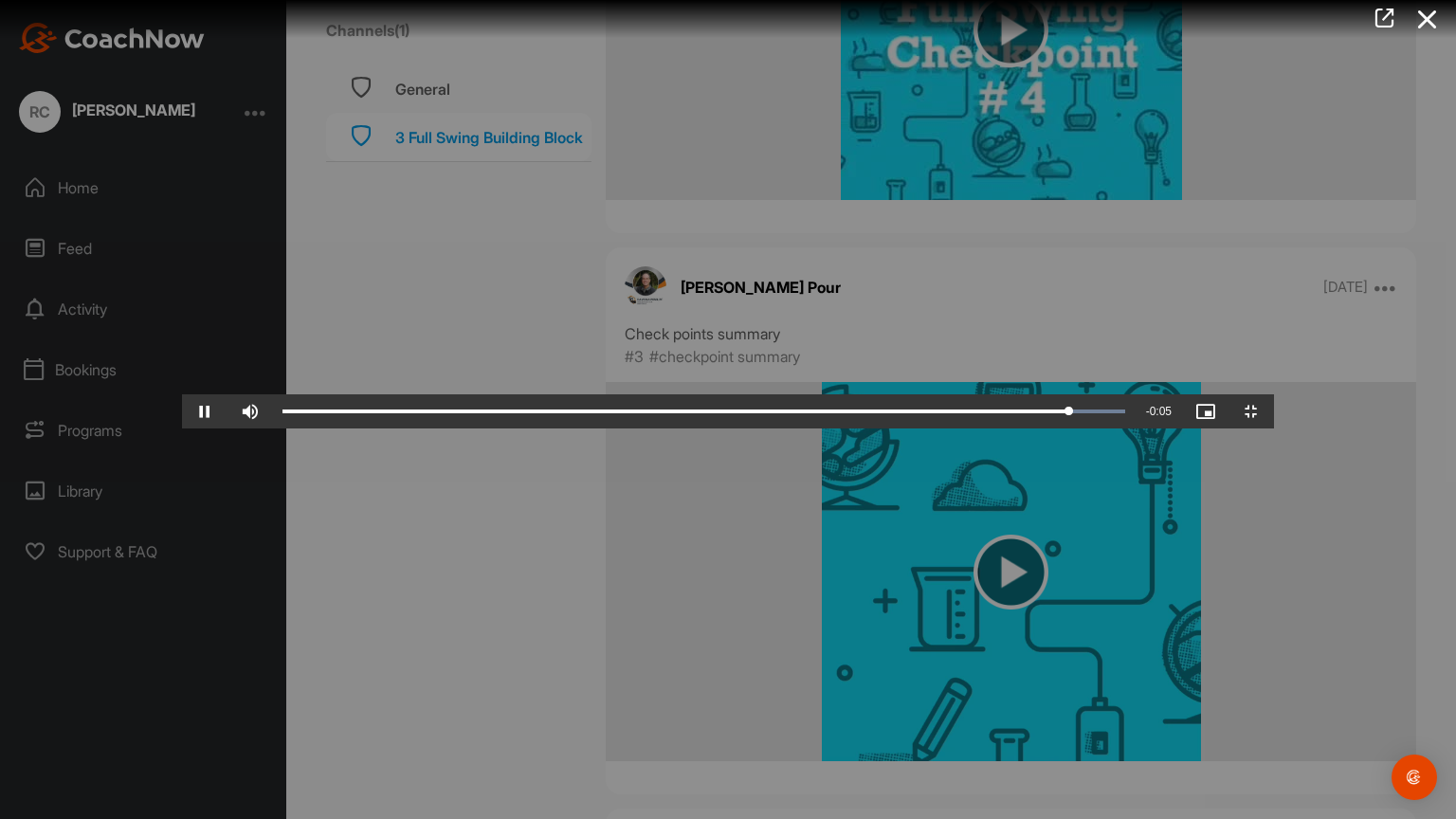 drag, startPoint x: 1216, startPoint y: 683, endPoint x: 1220, endPoint y: 754, distance: 71.11259 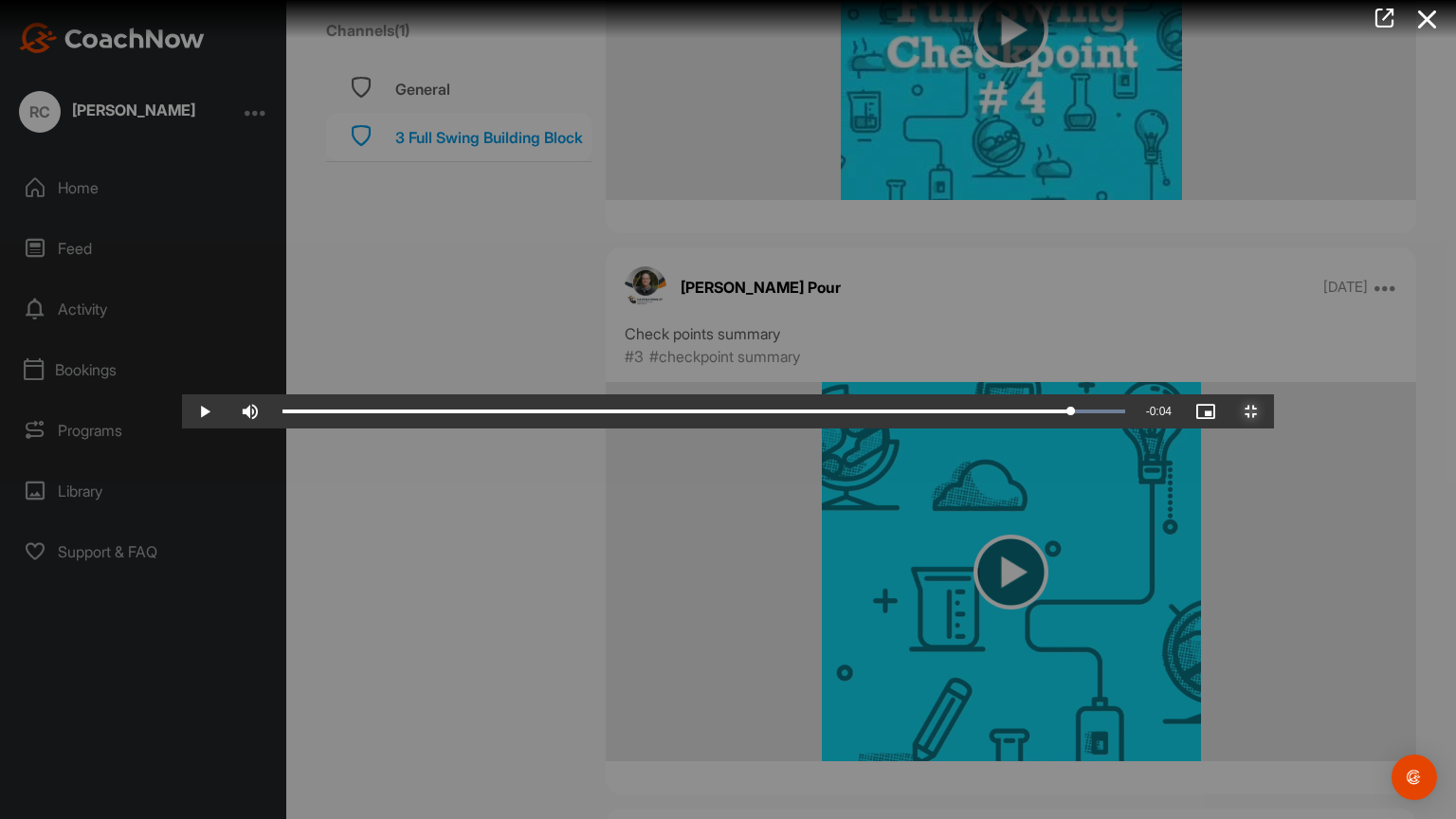 click at bounding box center [1251, 411] 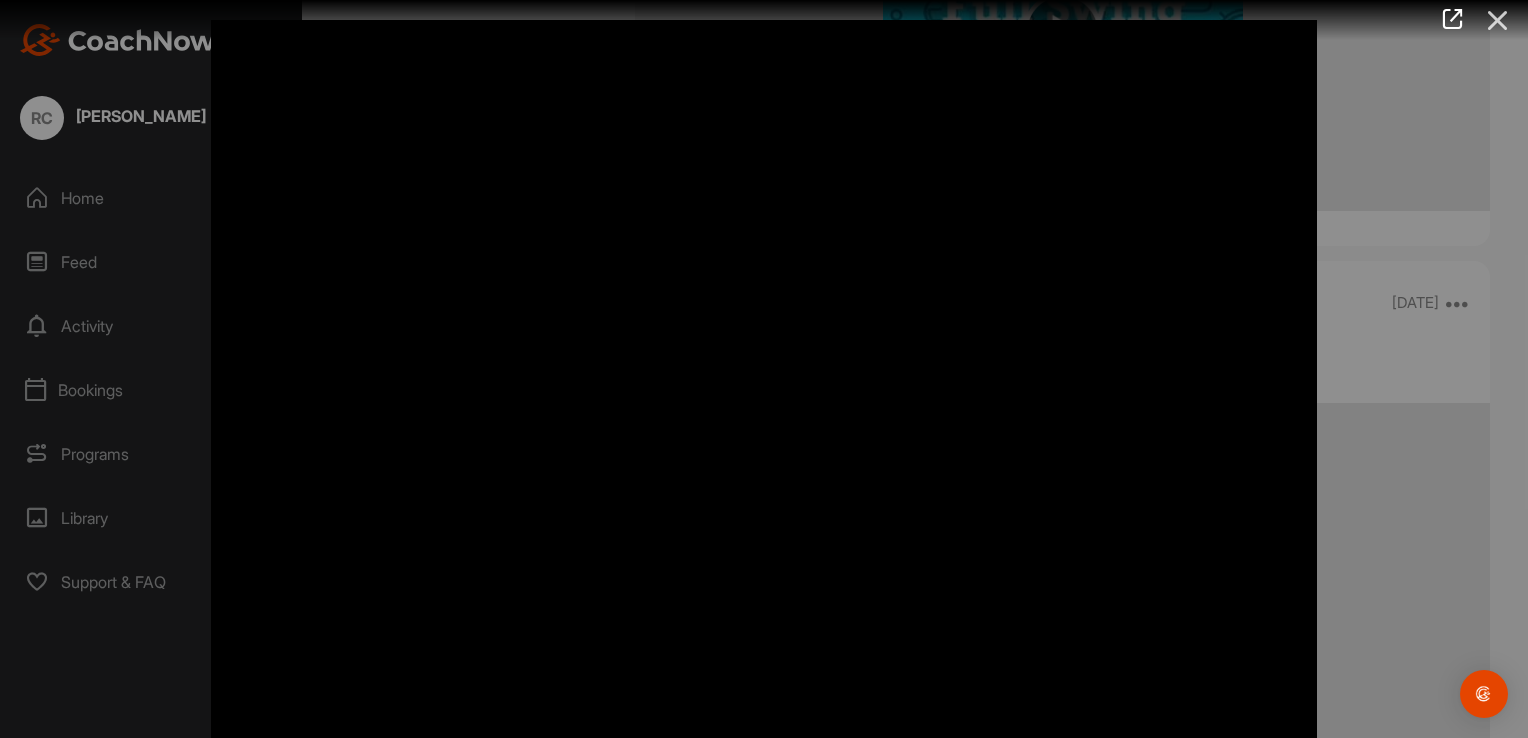 click at bounding box center (1498, 20) 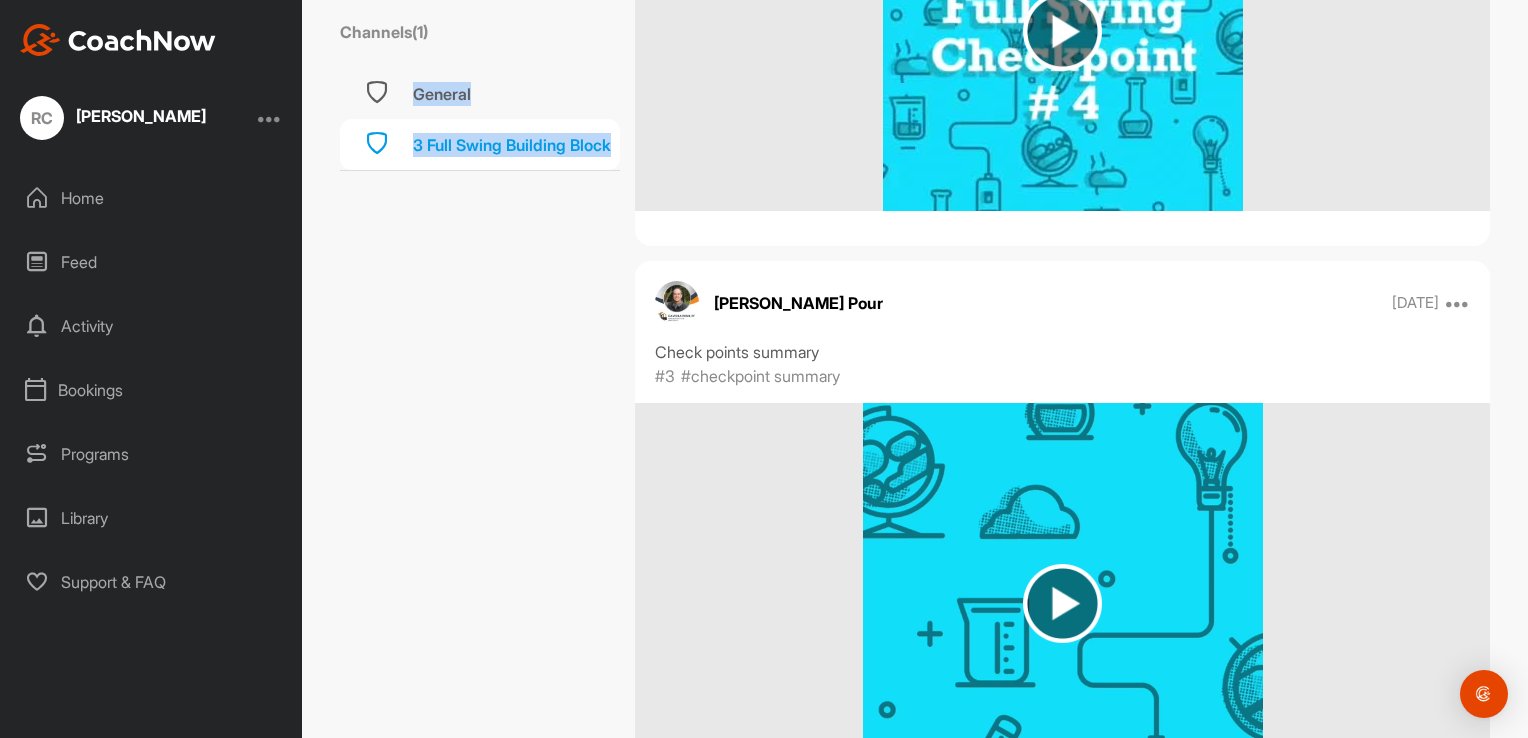 scroll, scrollTop: 11049, scrollLeft: 0, axis: vertical 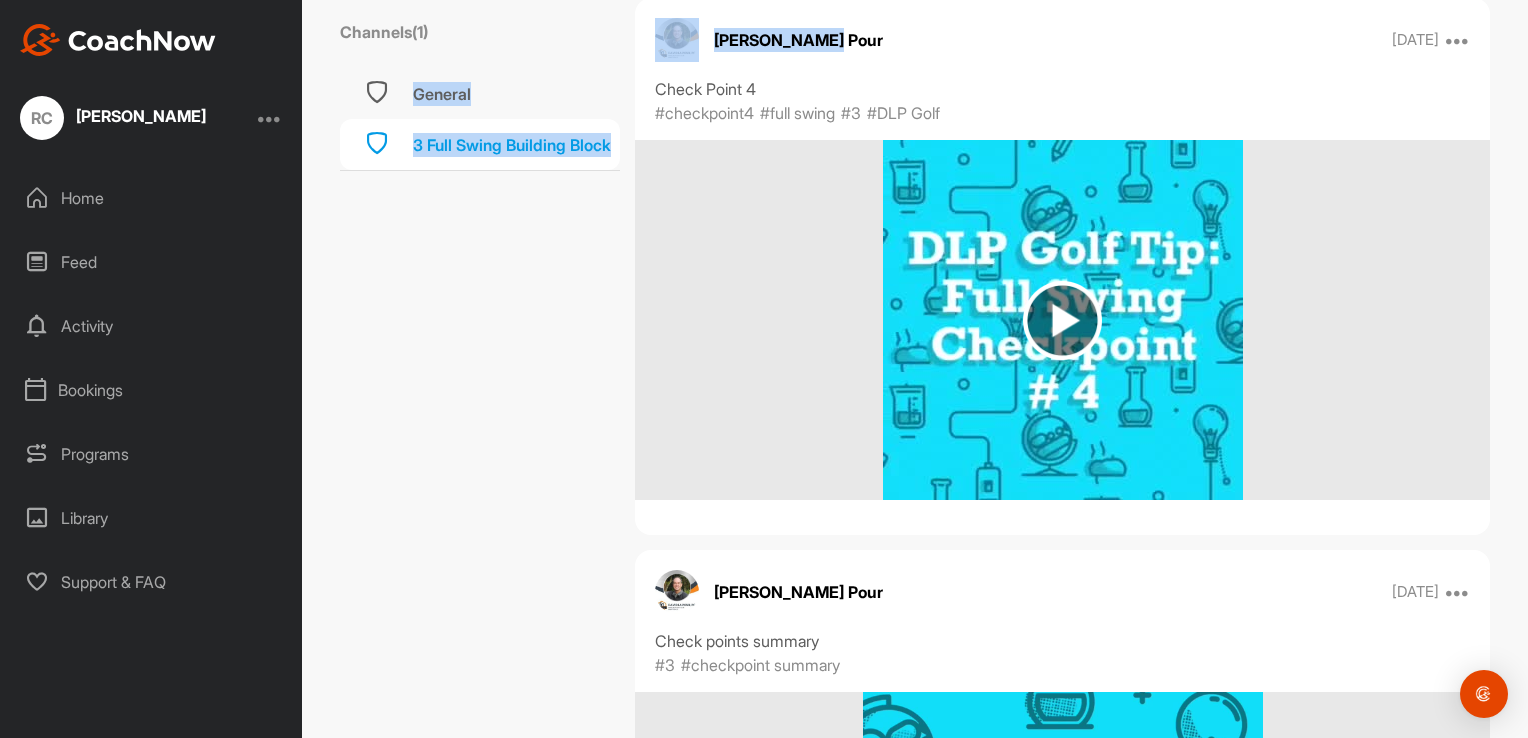 drag, startPoint x: 524, startPoint y: 308, endPoint x: 899, endPoint y: -50, distance: 518.44867 